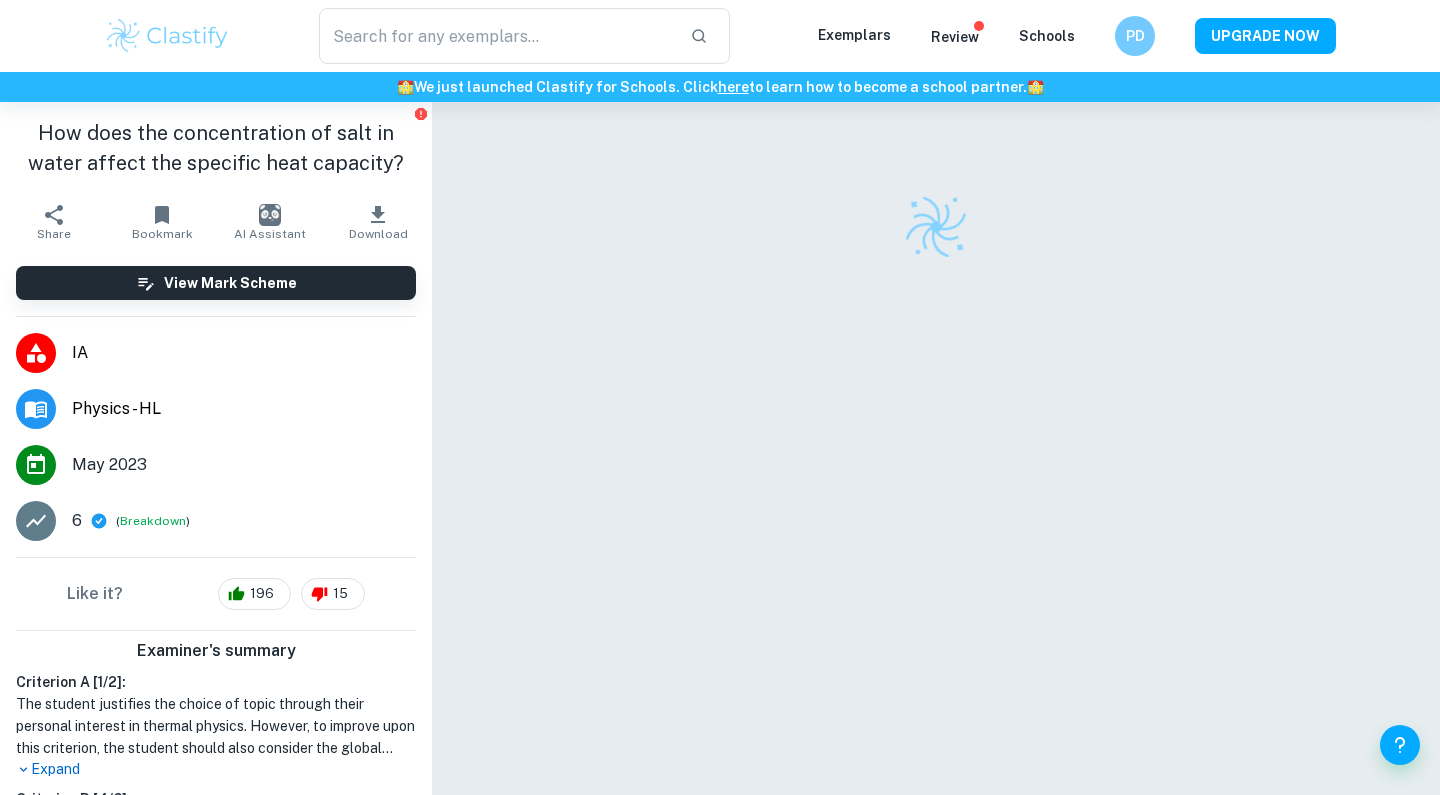 scroll, scrollTop: 0, scrollLeft: 0, axis: both 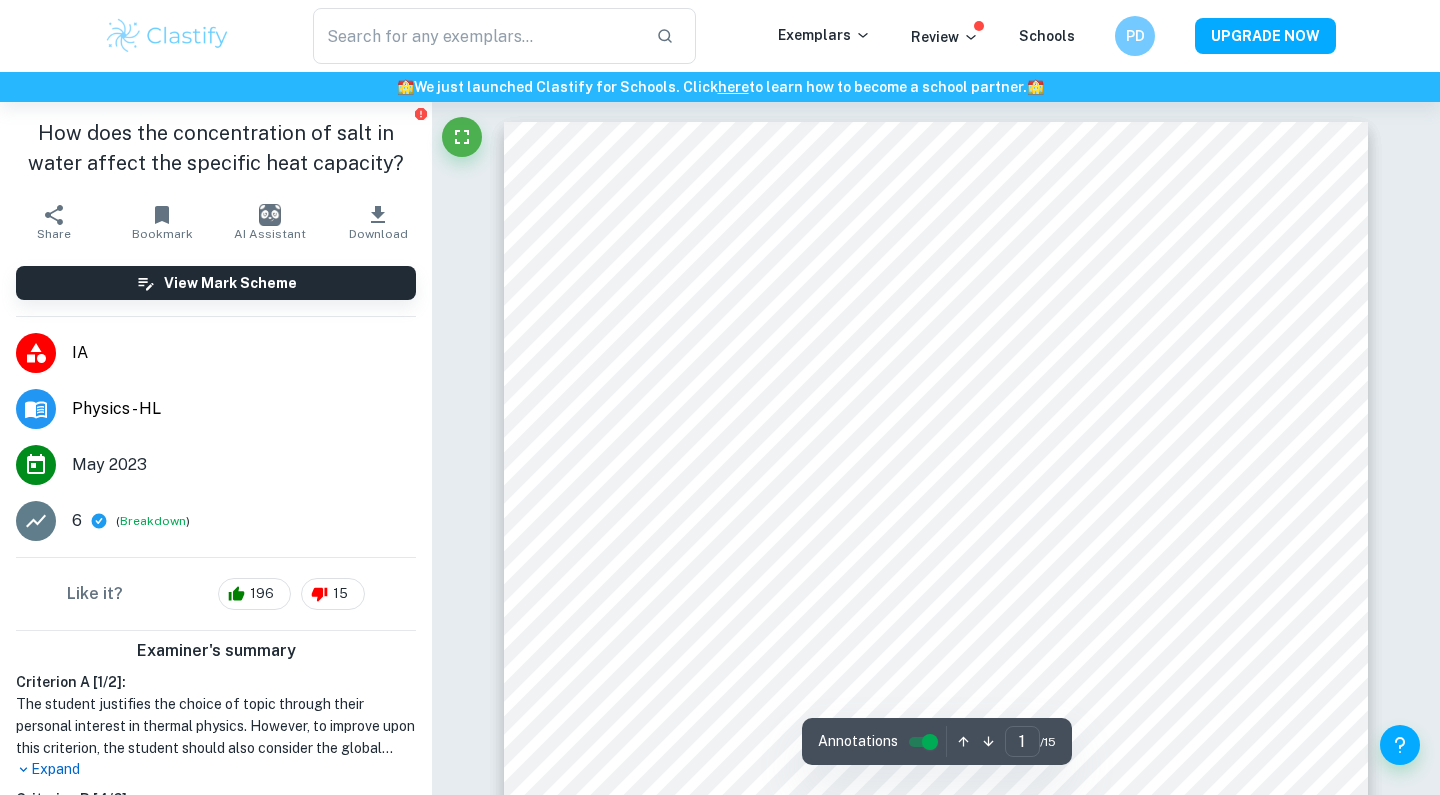 click on "Expand" at bounding box center (216, 769) 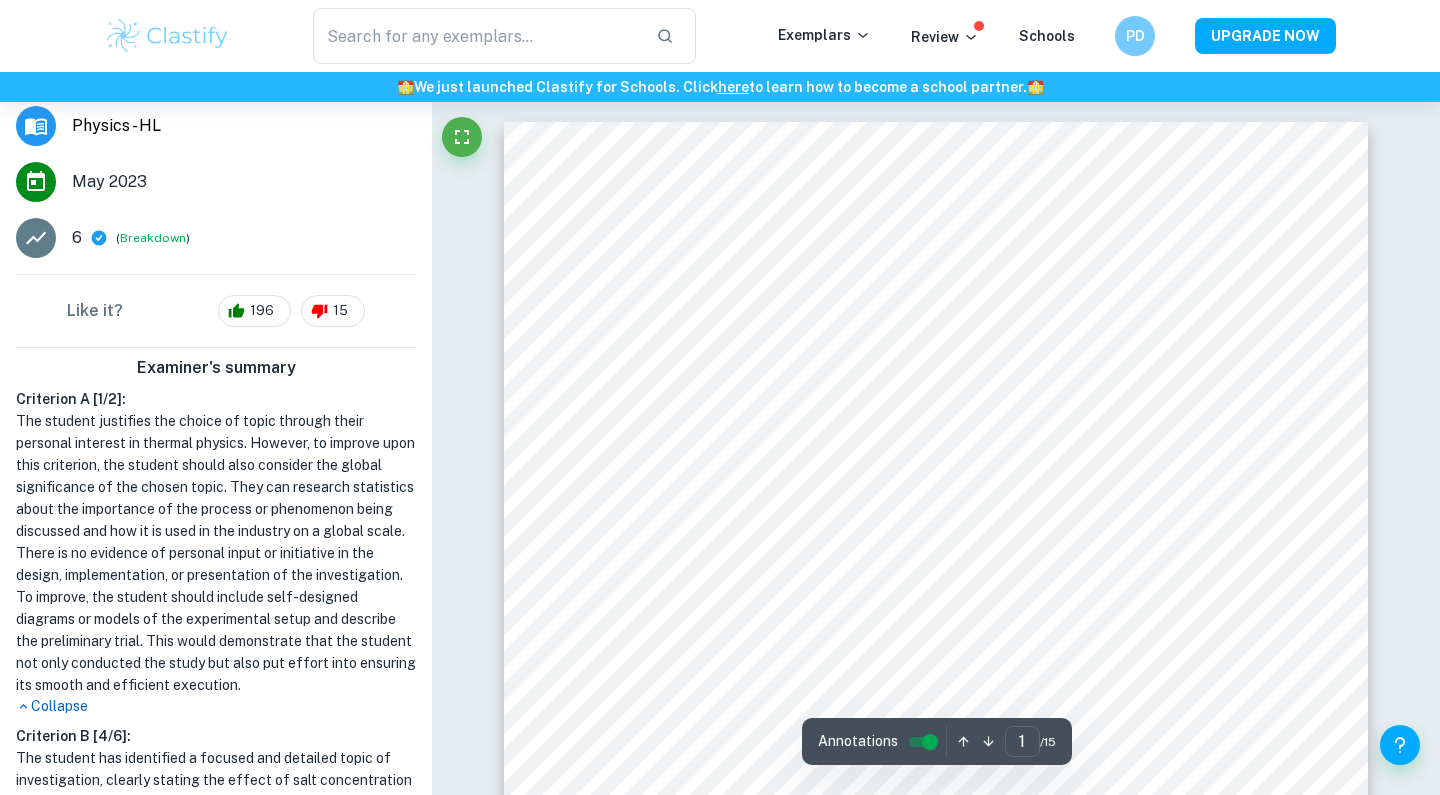 scroll, scrollTop: 344, scrollLeft: 0, axis: vertical 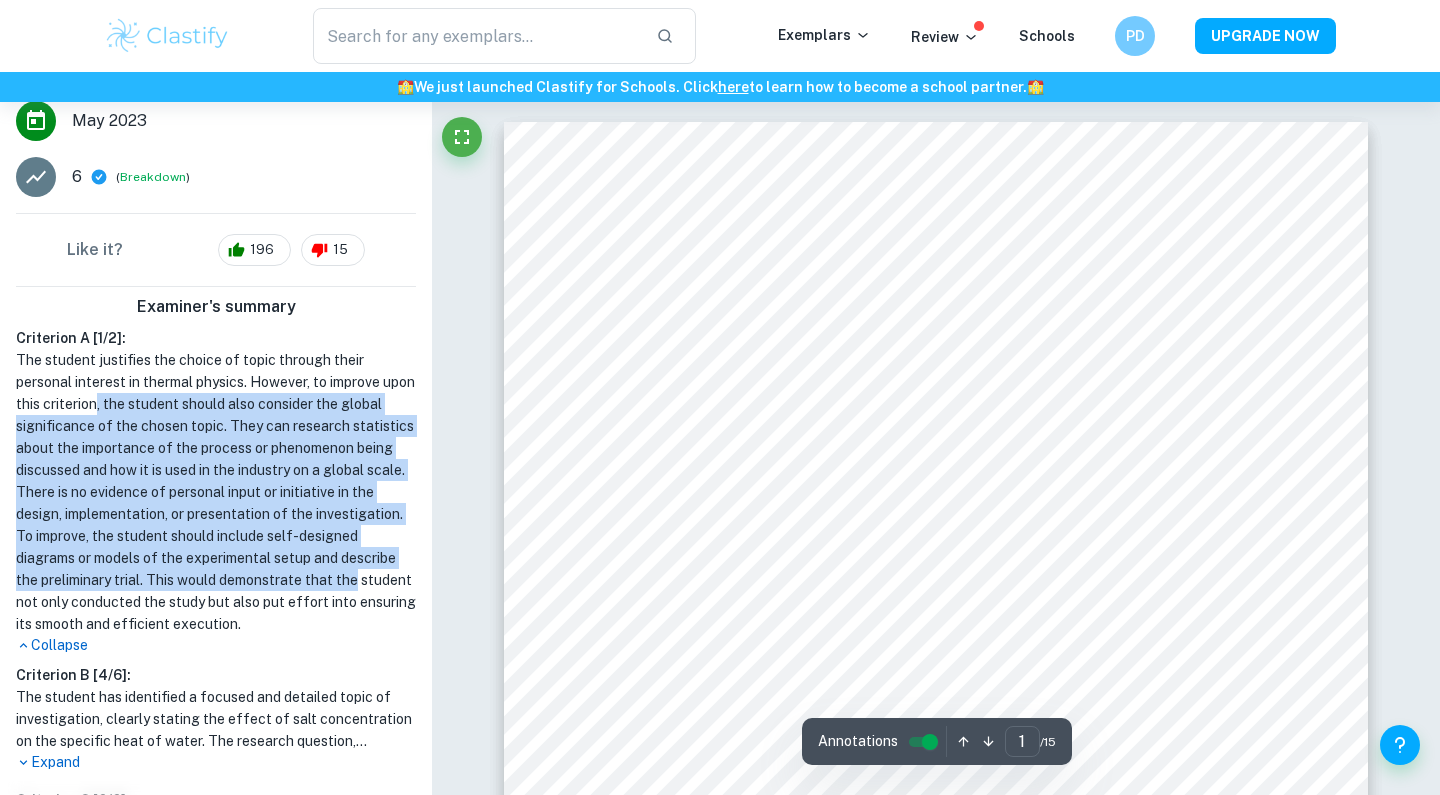 drag, startPoint x: 130, startPoint y: 407, endPoint x: 195, endPoint y: 598, distance: 201.75728 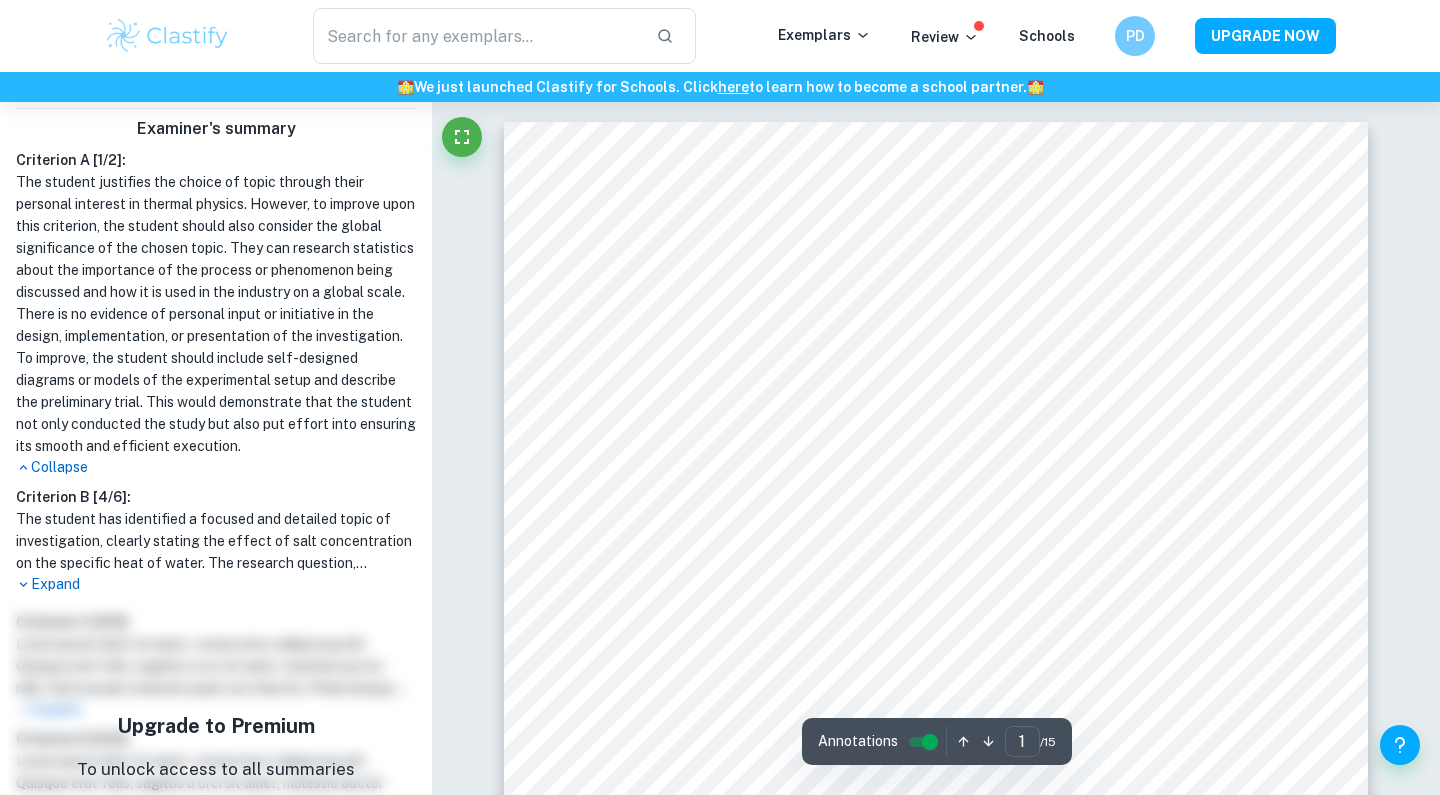 scroll, scrollTop: 536, scrollLeft: 0, axis: vertical 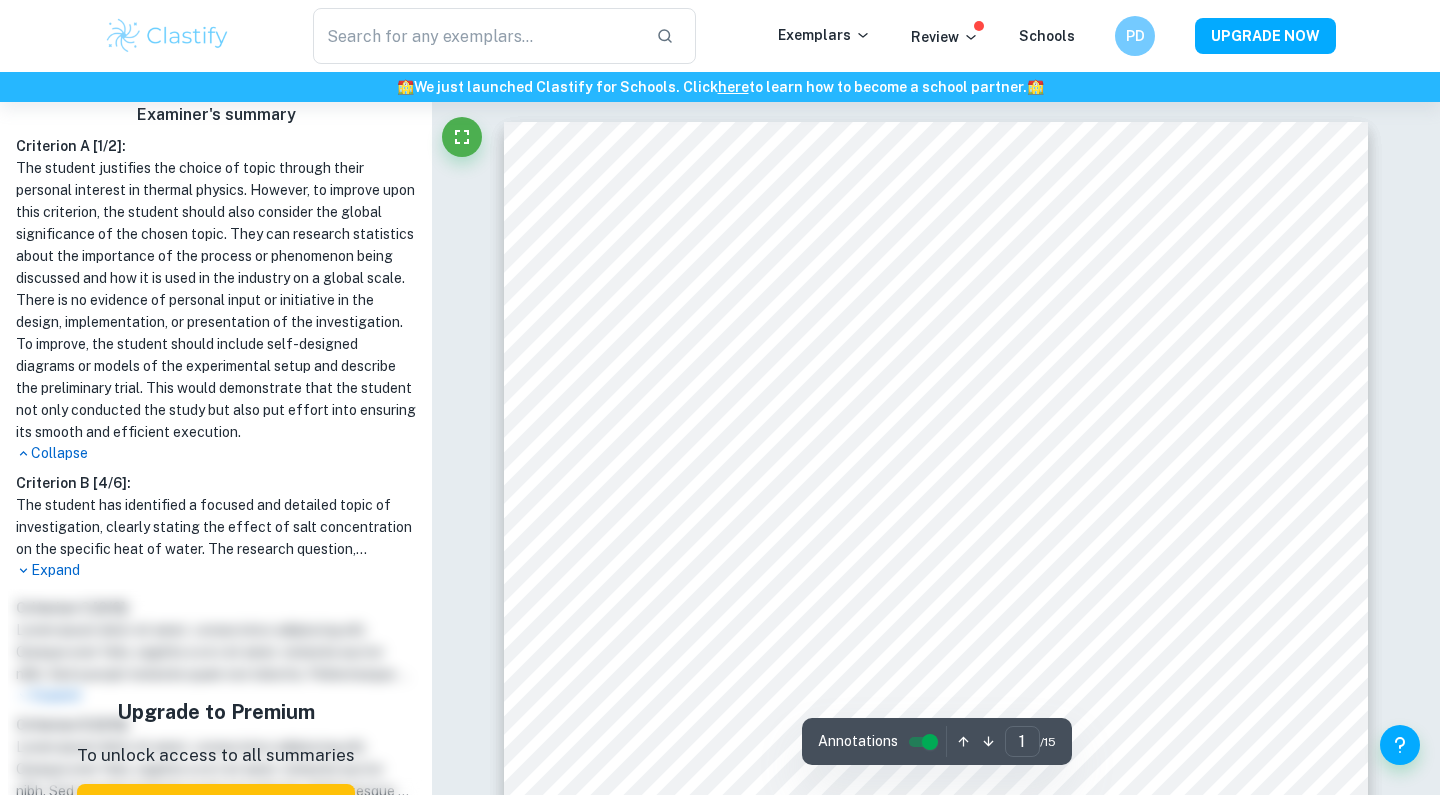 click on "Expand" at bounding box center [216, 570] 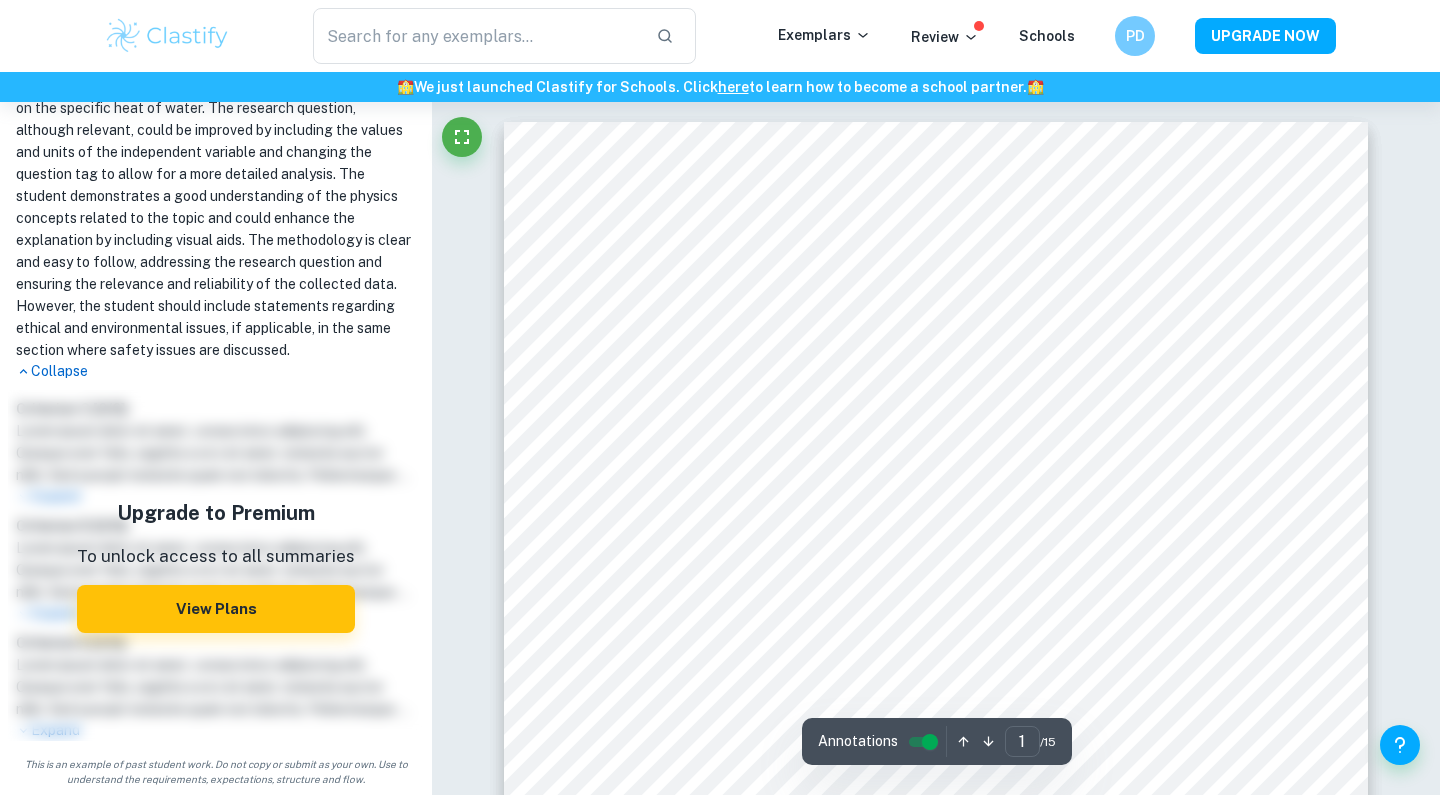 scroll, scrollTop: 999, scrollLeft: 0, axis: vertical 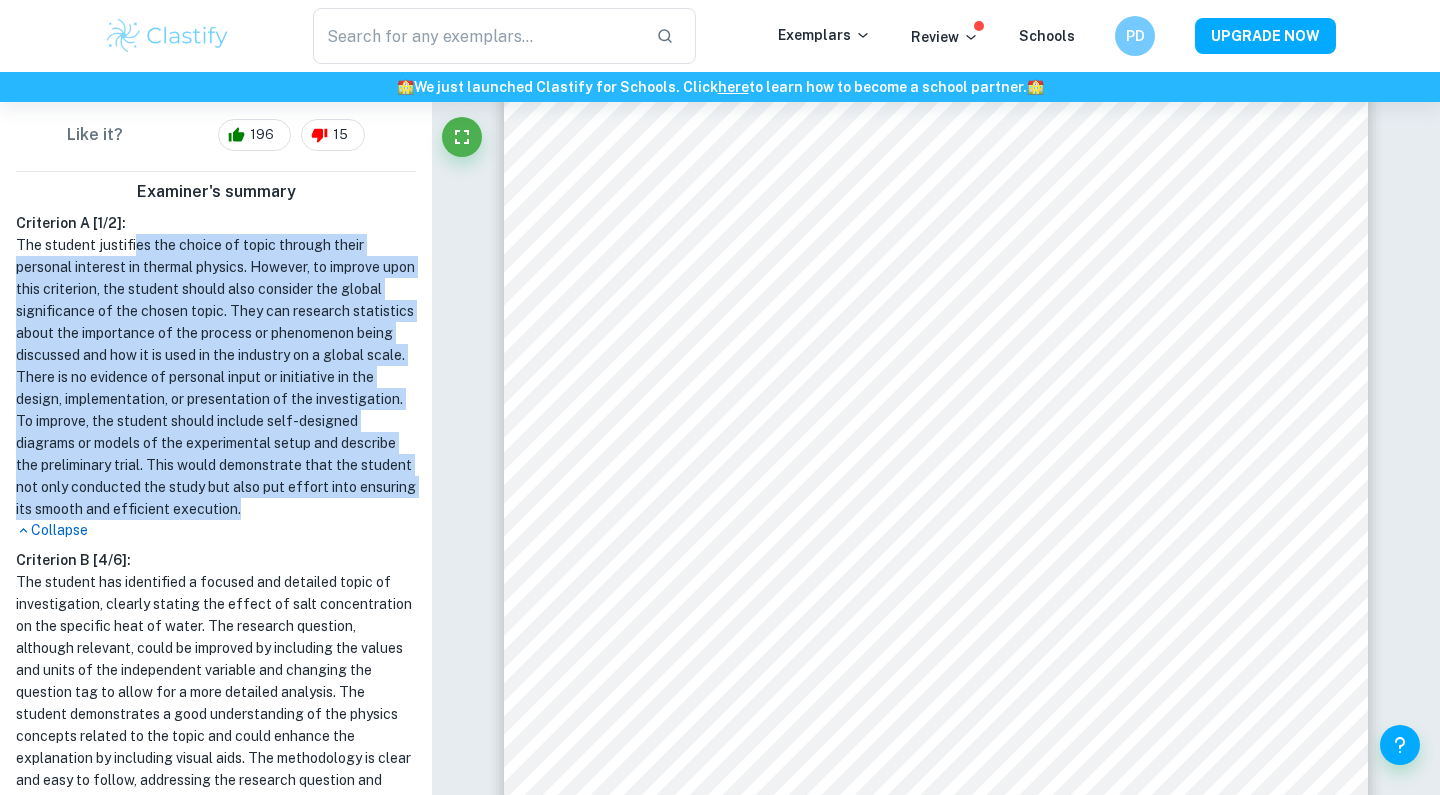 drag, startPoint x: 136, startPoint y: 243, endPoint x: 232, endPoint y: 526, distance: 298.83942 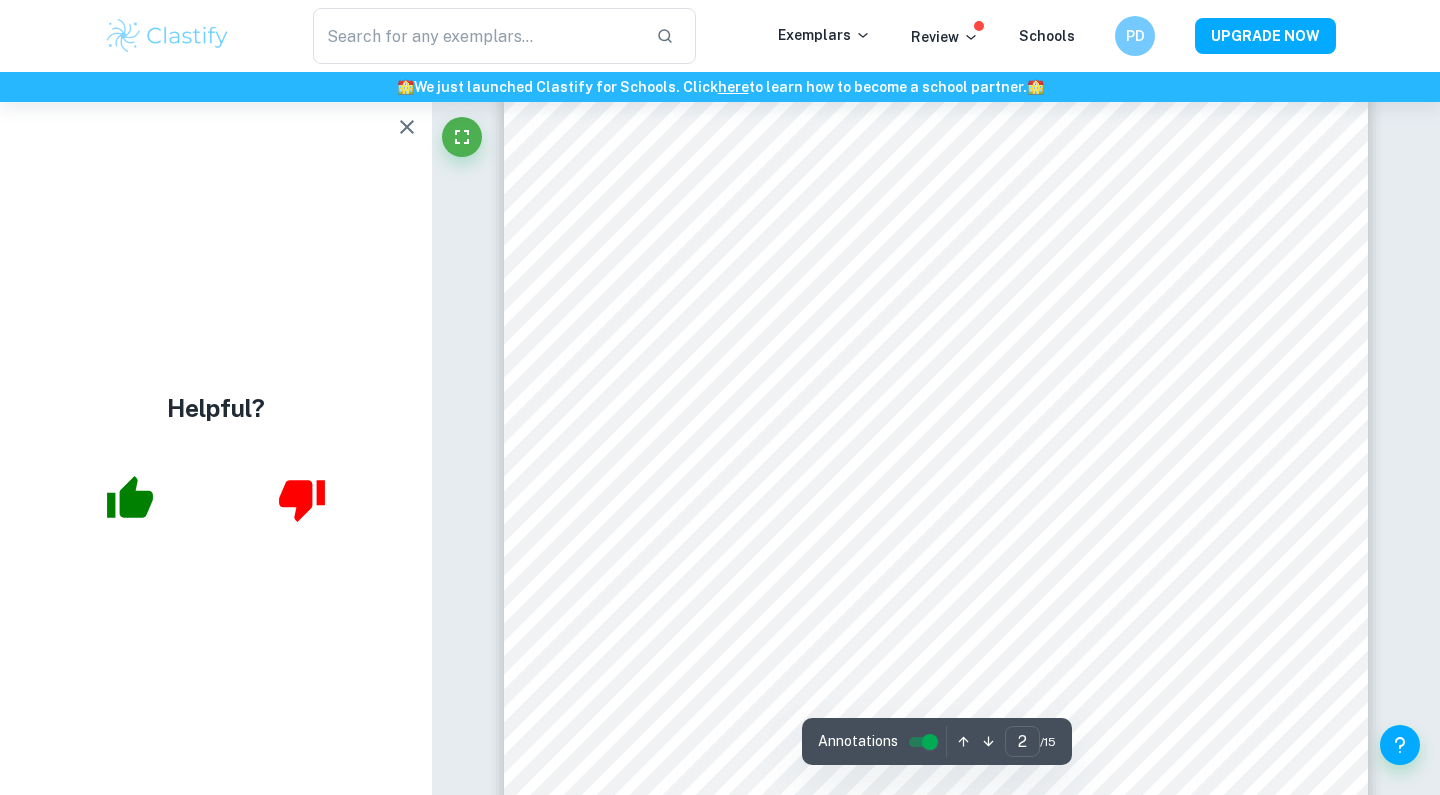 scroll, scrollTop: 1849, scrollLeft: 0, axis: vertical 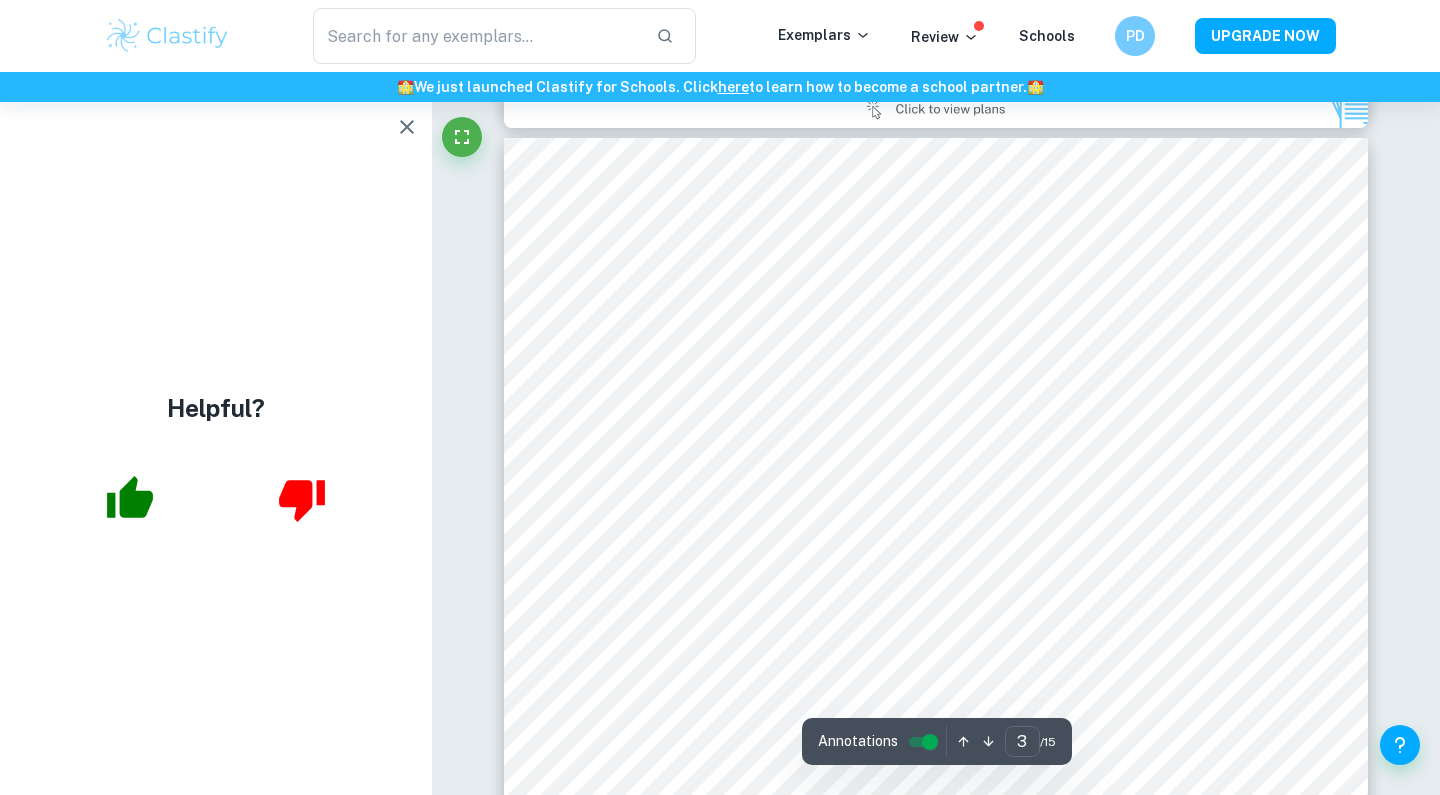 click 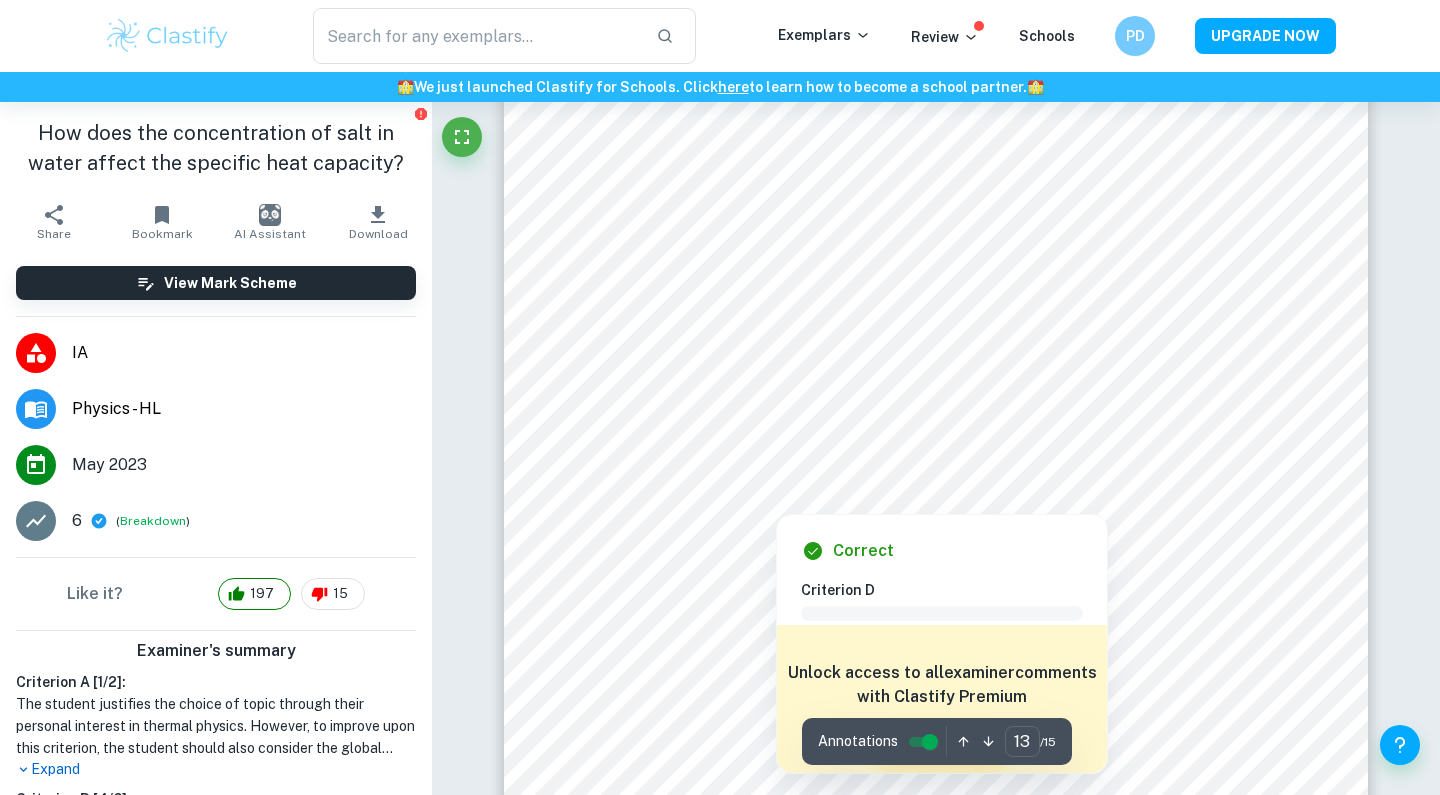 scroll, scrollTop: 14399, scrollLeft: 0, axis: vertical 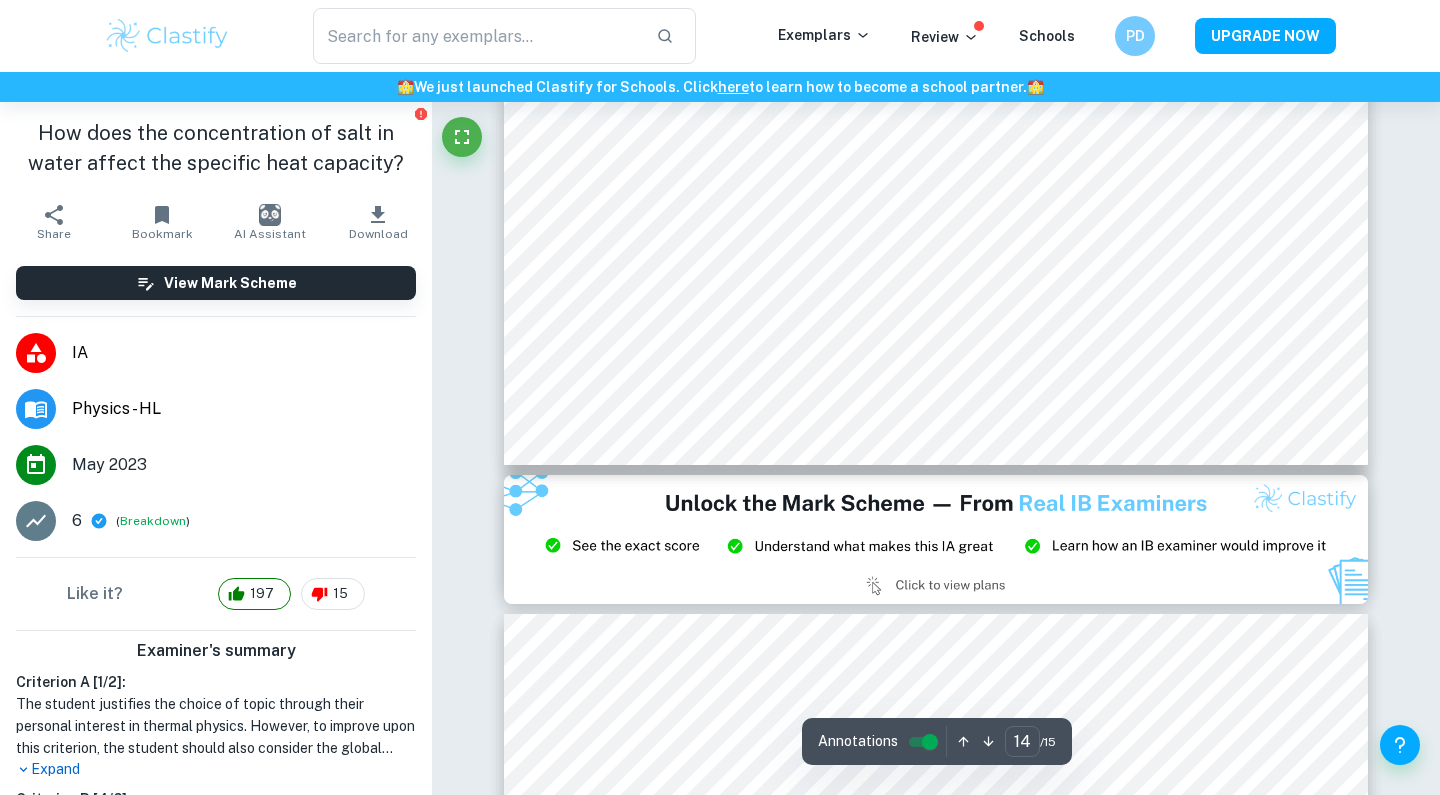 type on "15" 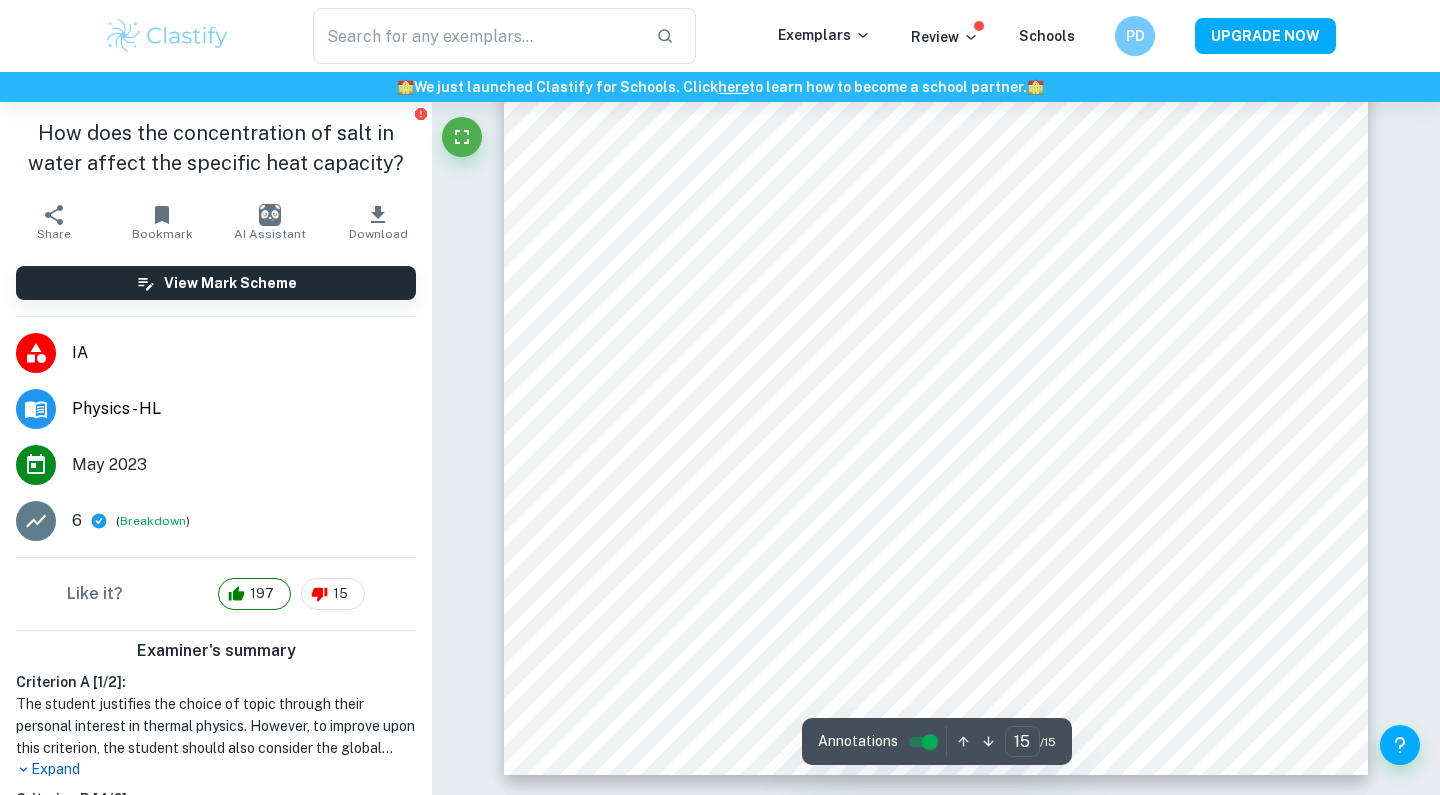 scroll, scrollTop: 16815, scrollLeft: 0, axis: vertical 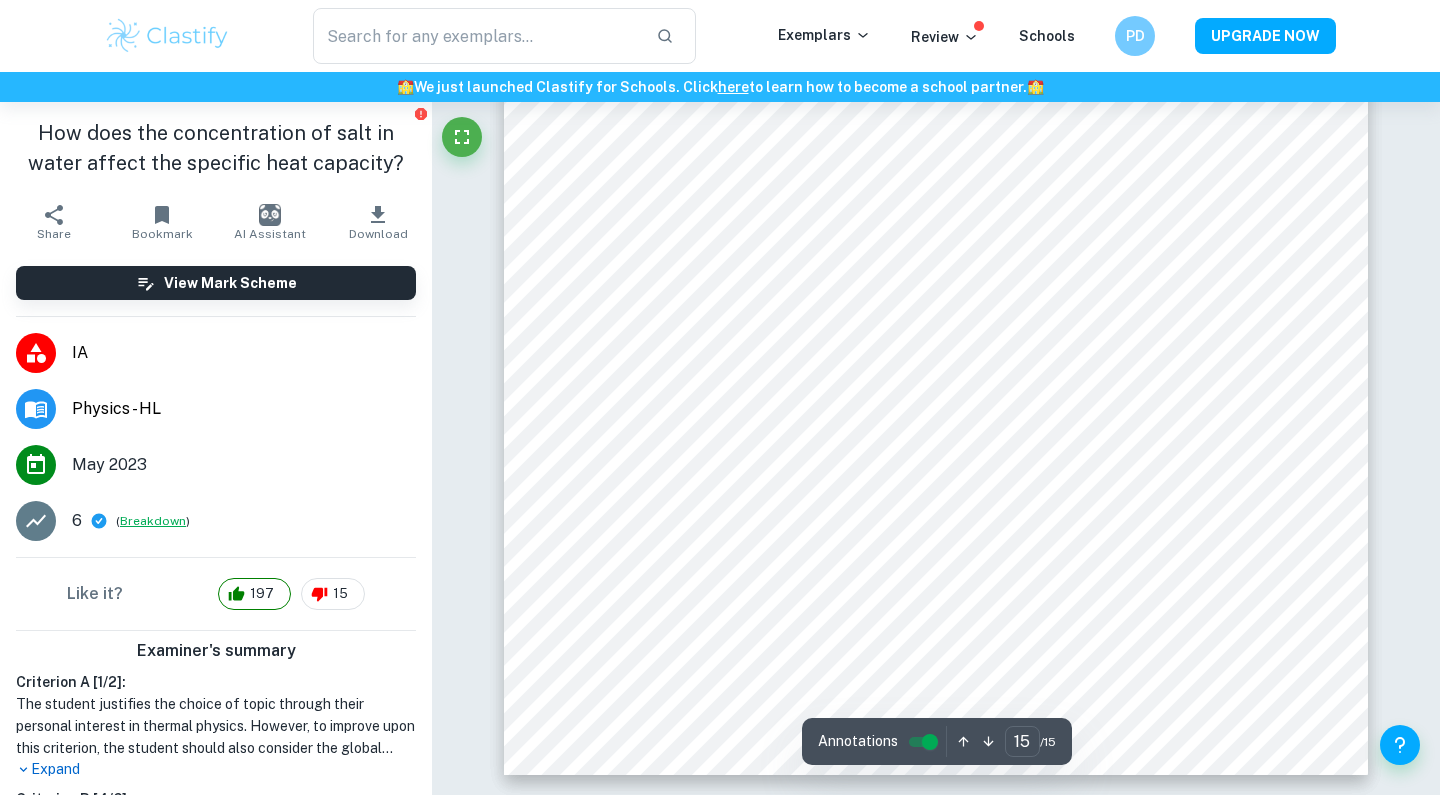 click on "Breakdown" at bounding box center (153, 521) 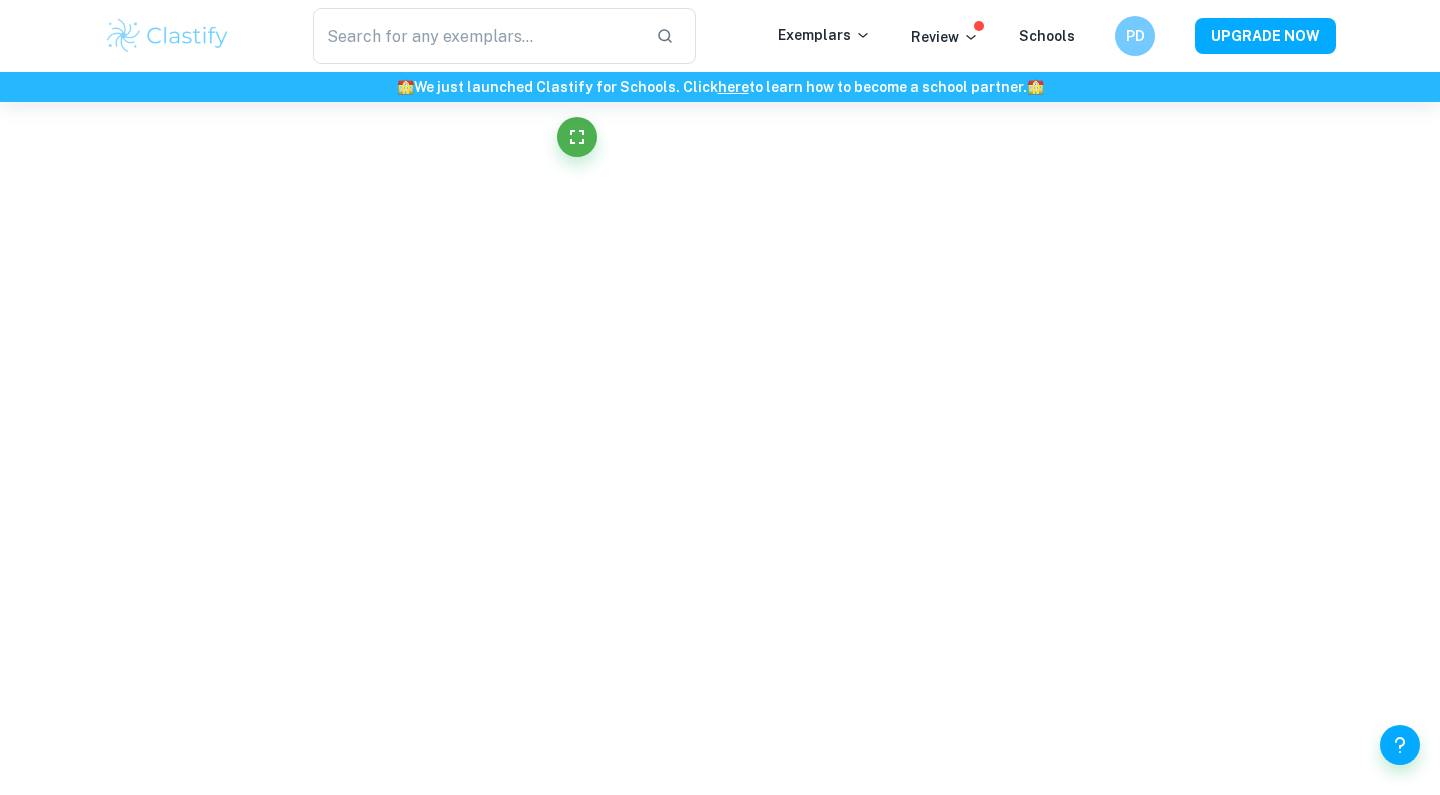 scroll, scrollTop: 14353, scrollLeft: 0, axis: vertical 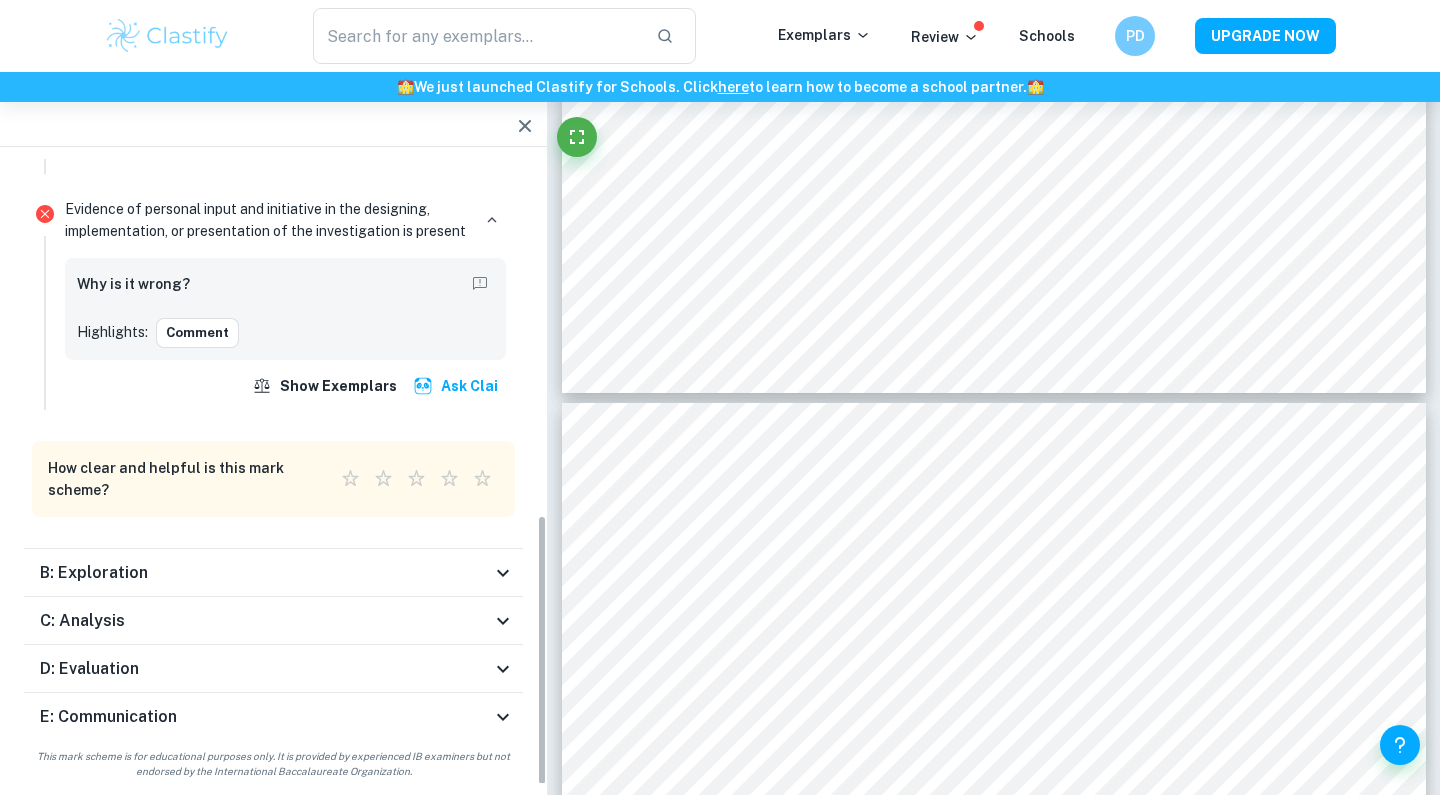 type on "14" 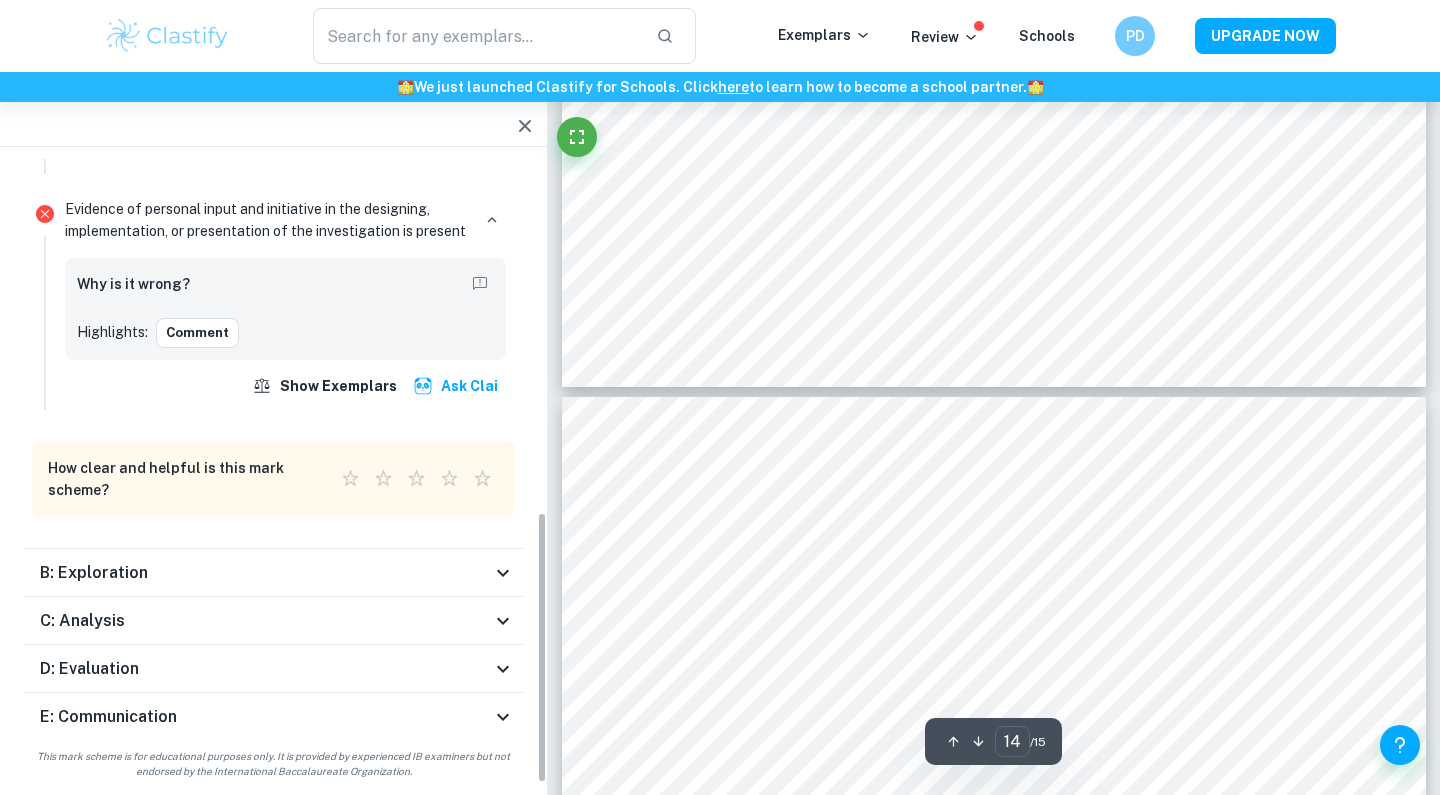 scroll, scrollTop: 14391, scrollLeft: 0, axis: vertical 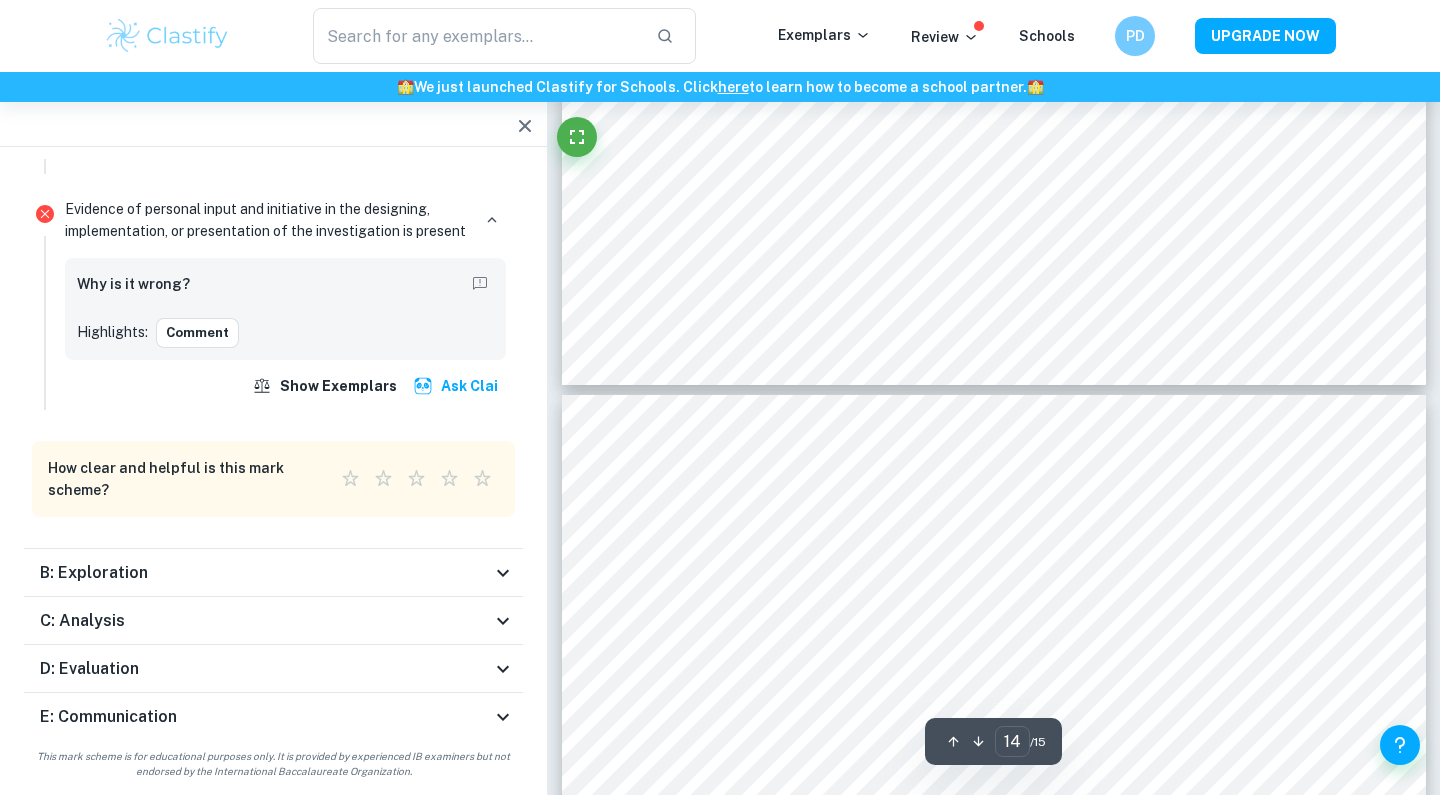 click on "B: Exploration" at bounding box center (265, 573) 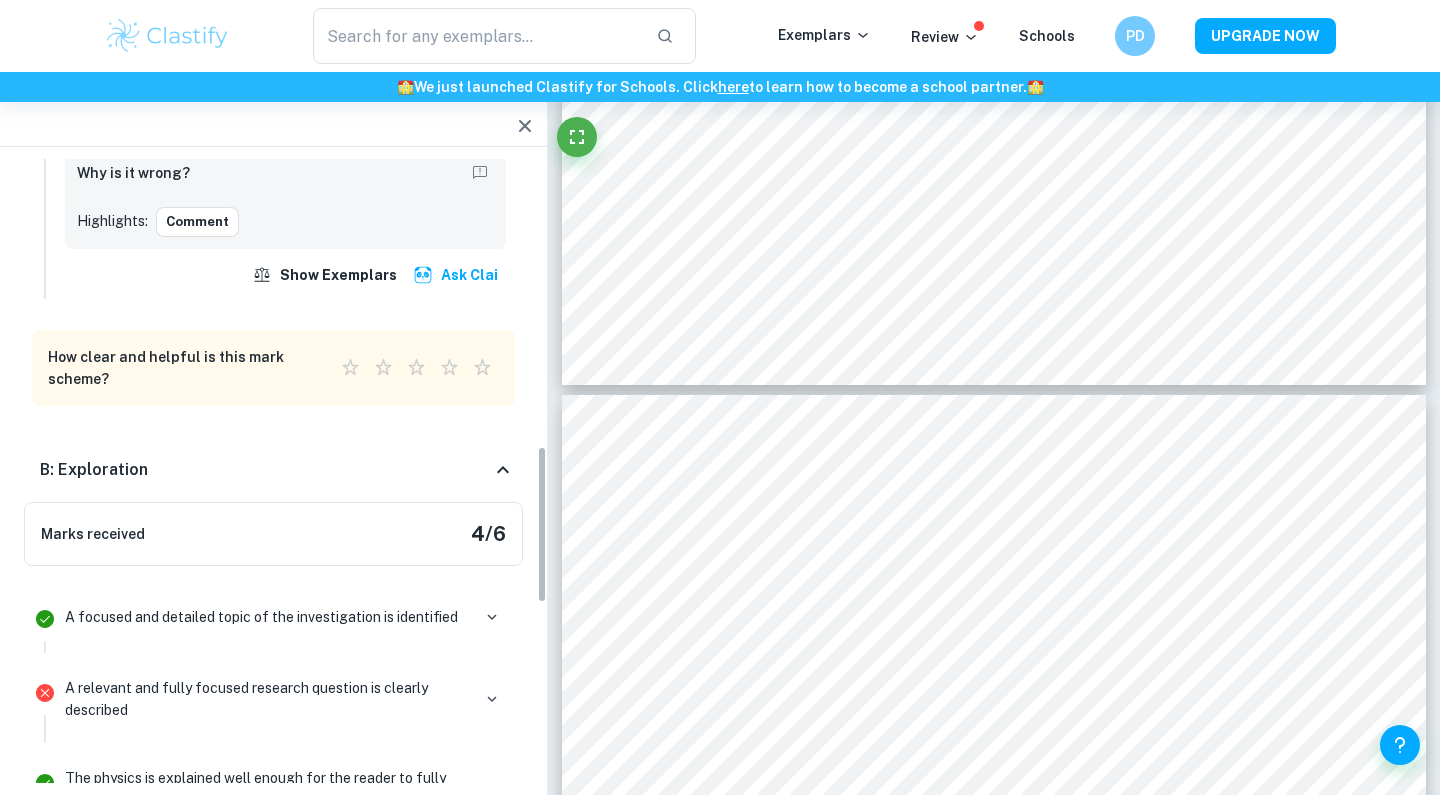scroll, scrollTop: 1167, scrollLeft: 0, axis: vertical 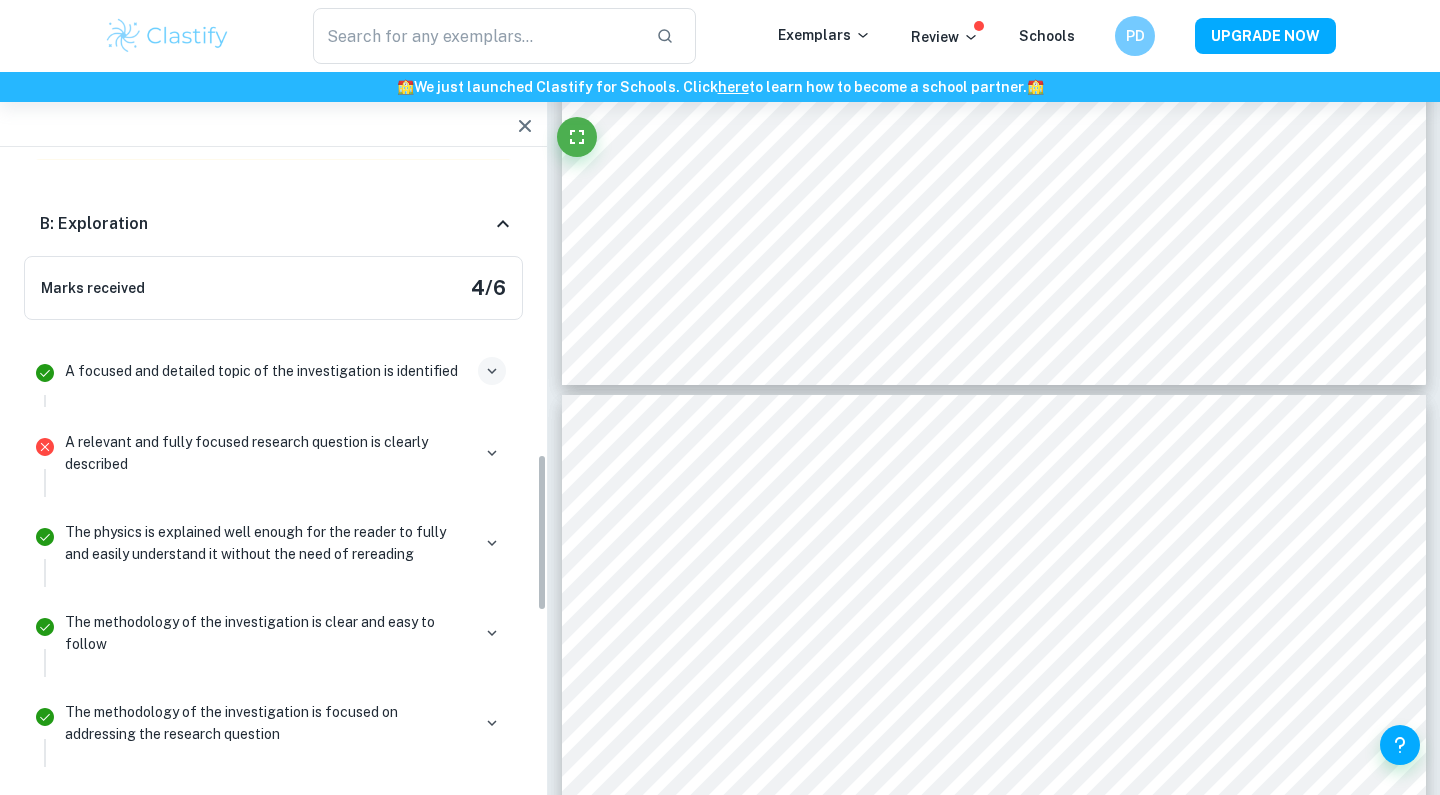 click at bounding box center (492, 371) 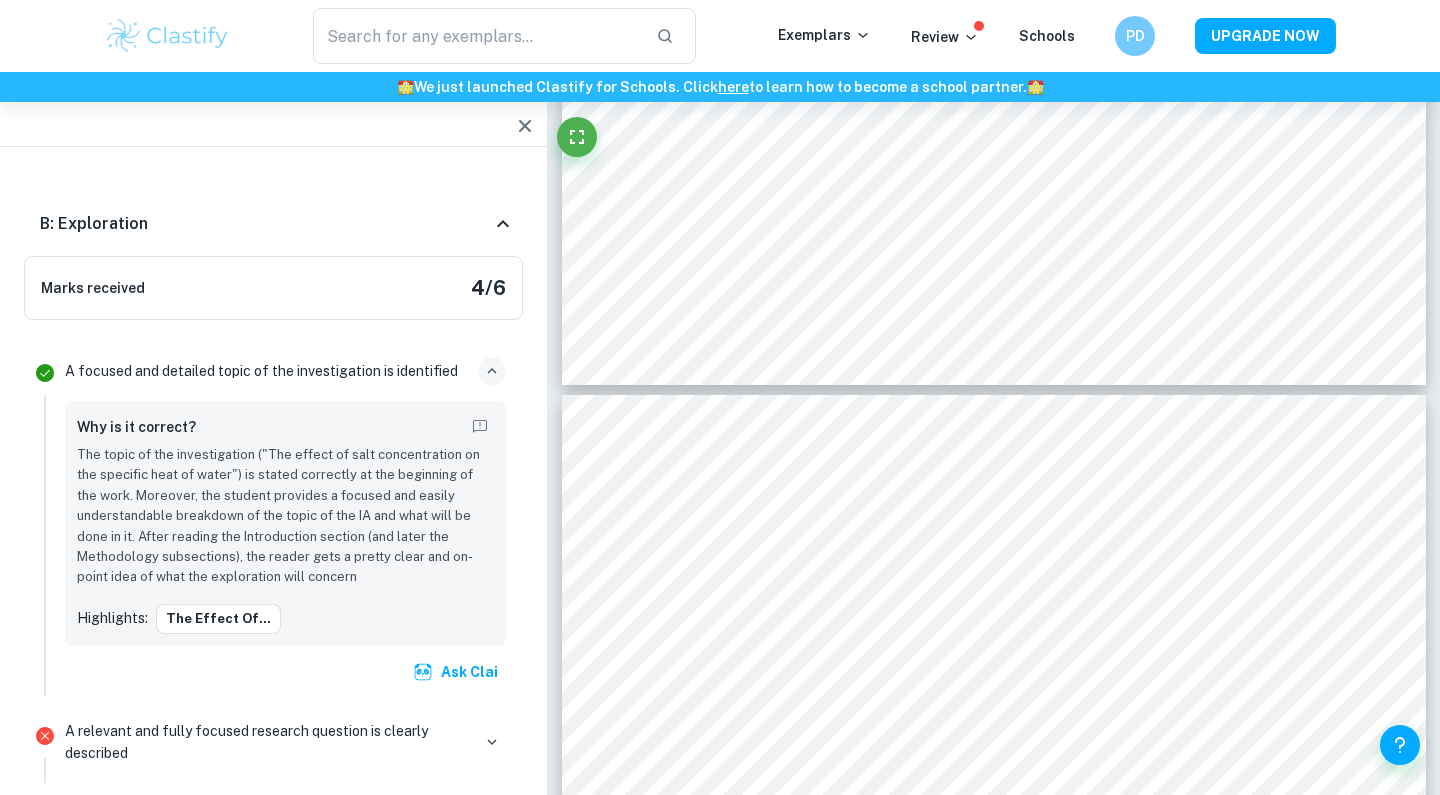 click at bounding box center (492, 371) 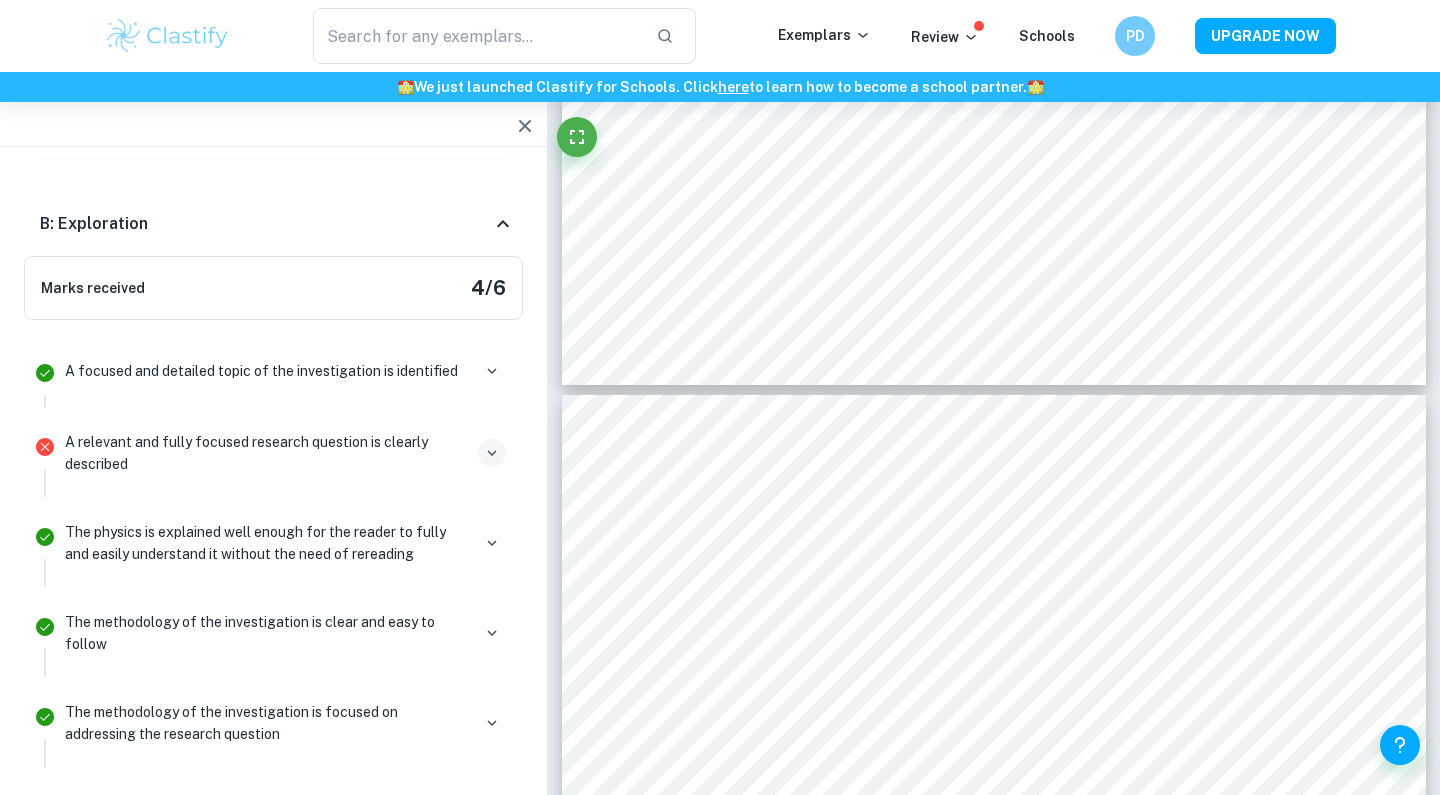 click 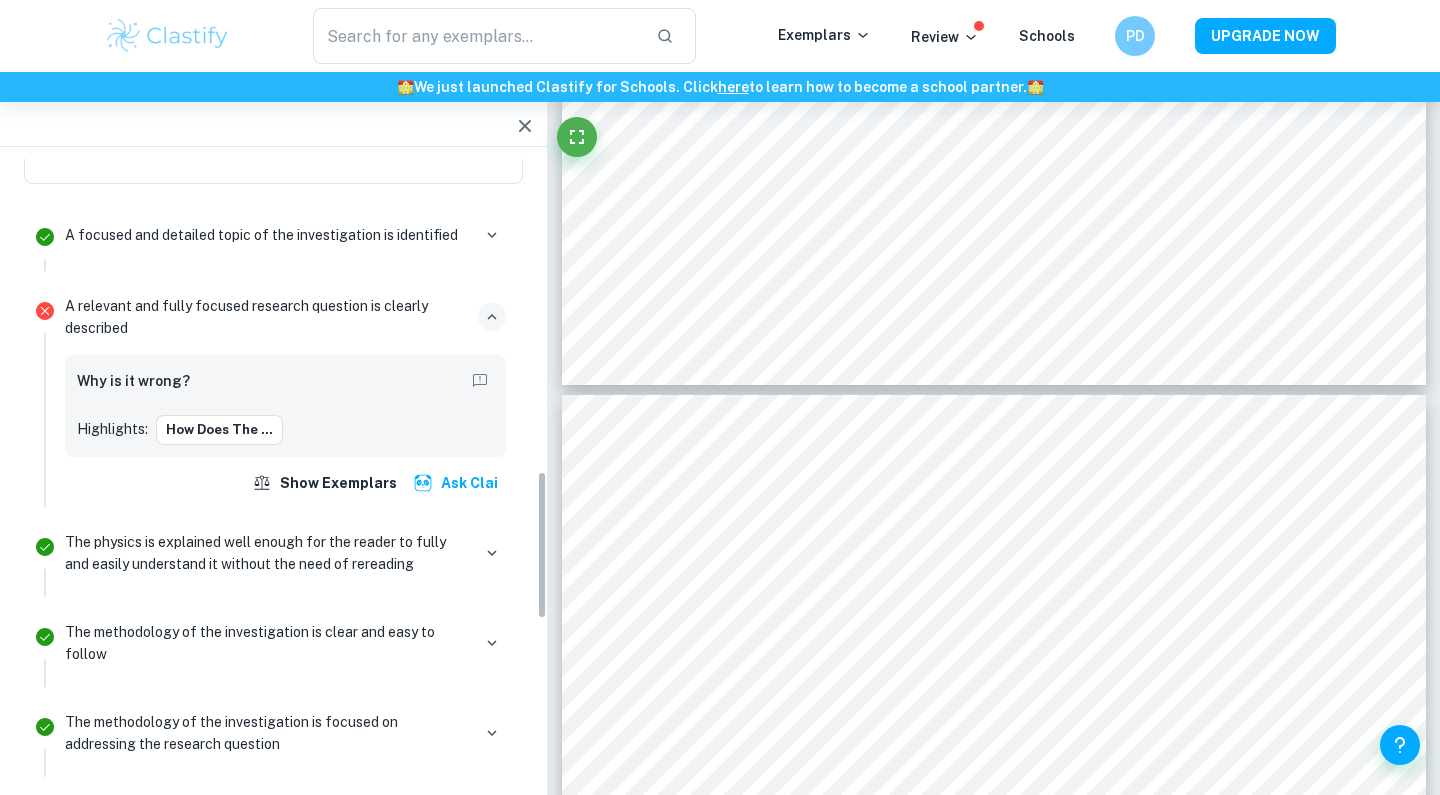 scroll, scrollTop: 1308, scrollLeft: 0, axis: vertical 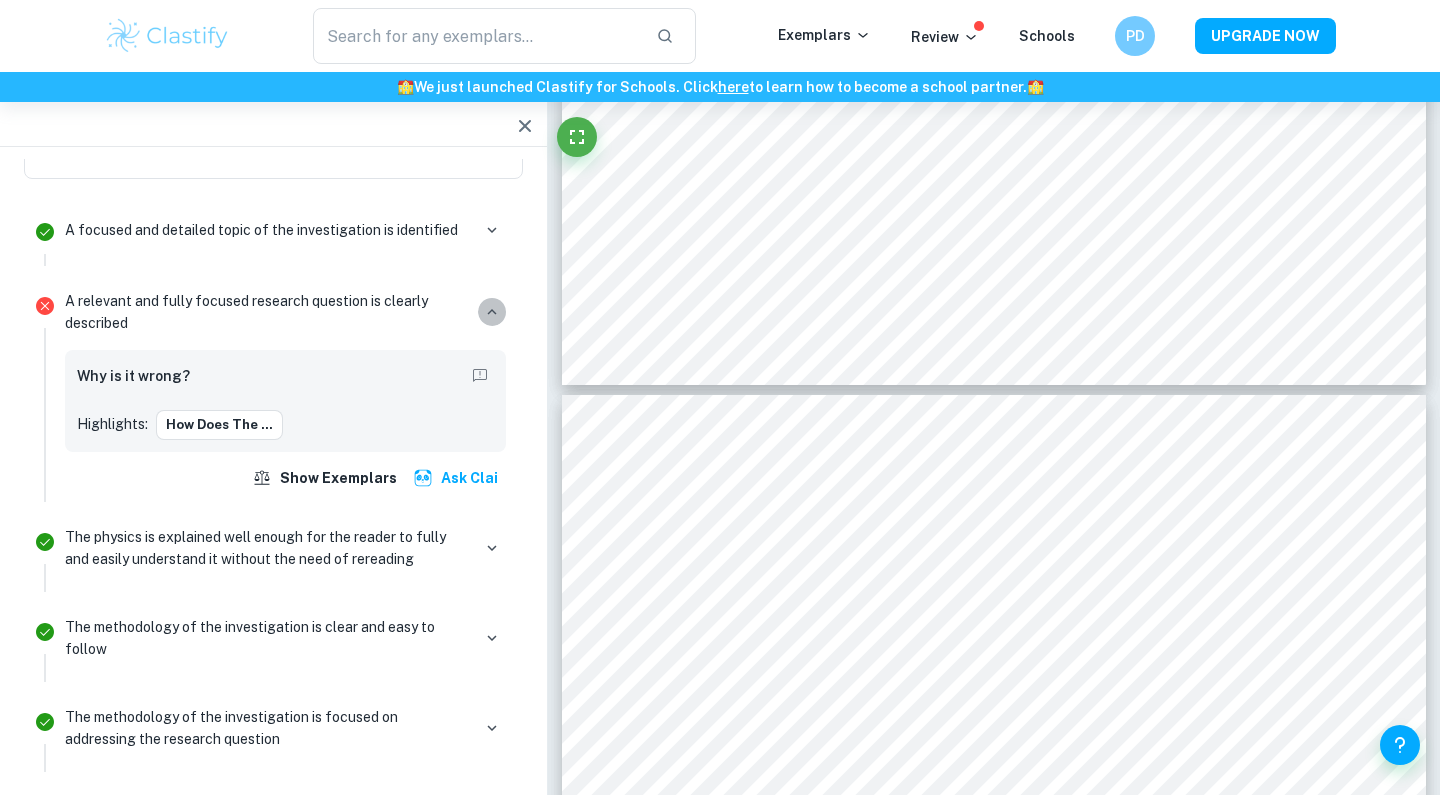 click at bounding box center [492, 312] 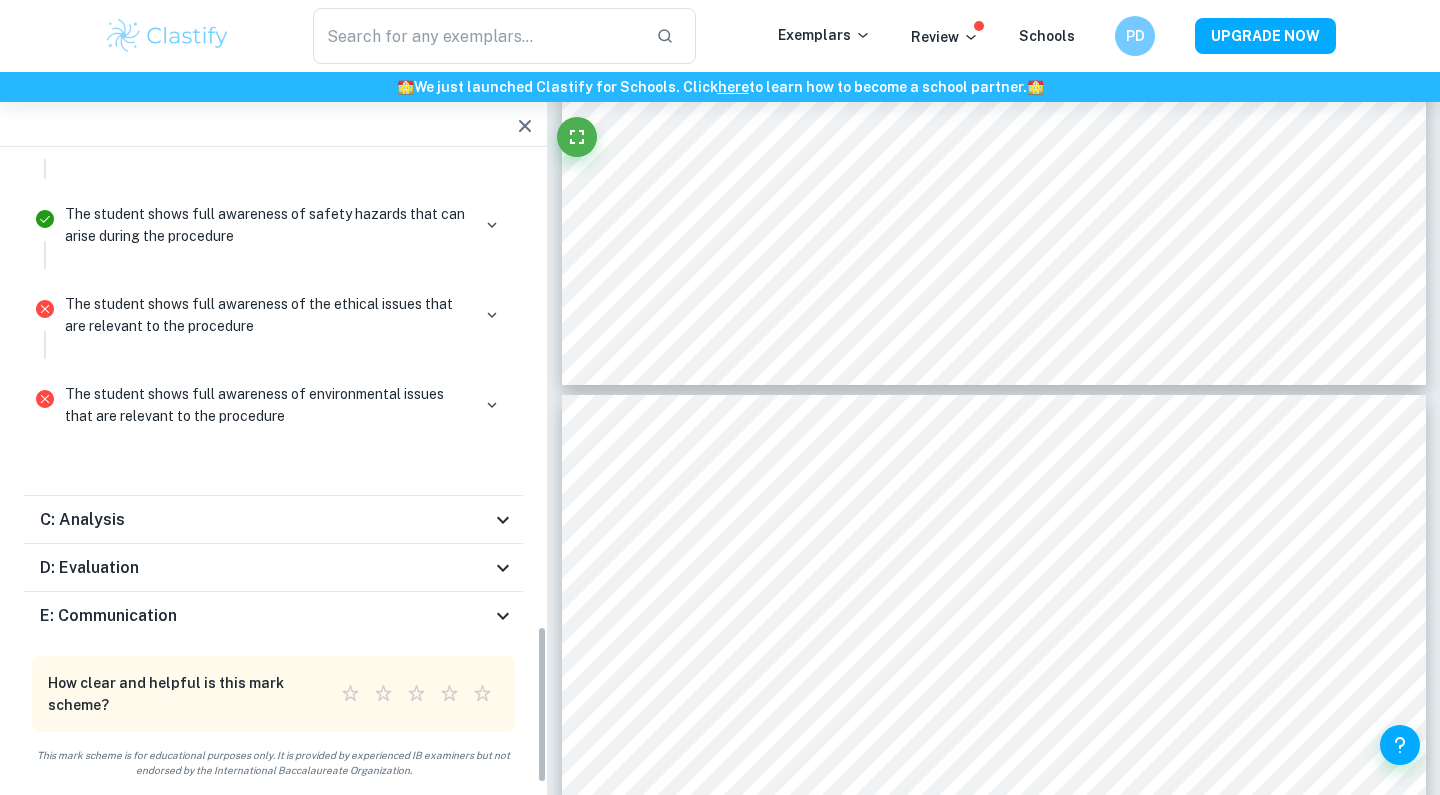 scroll, scrollTop: 1844, scrollLeft: 0, axis: vertical 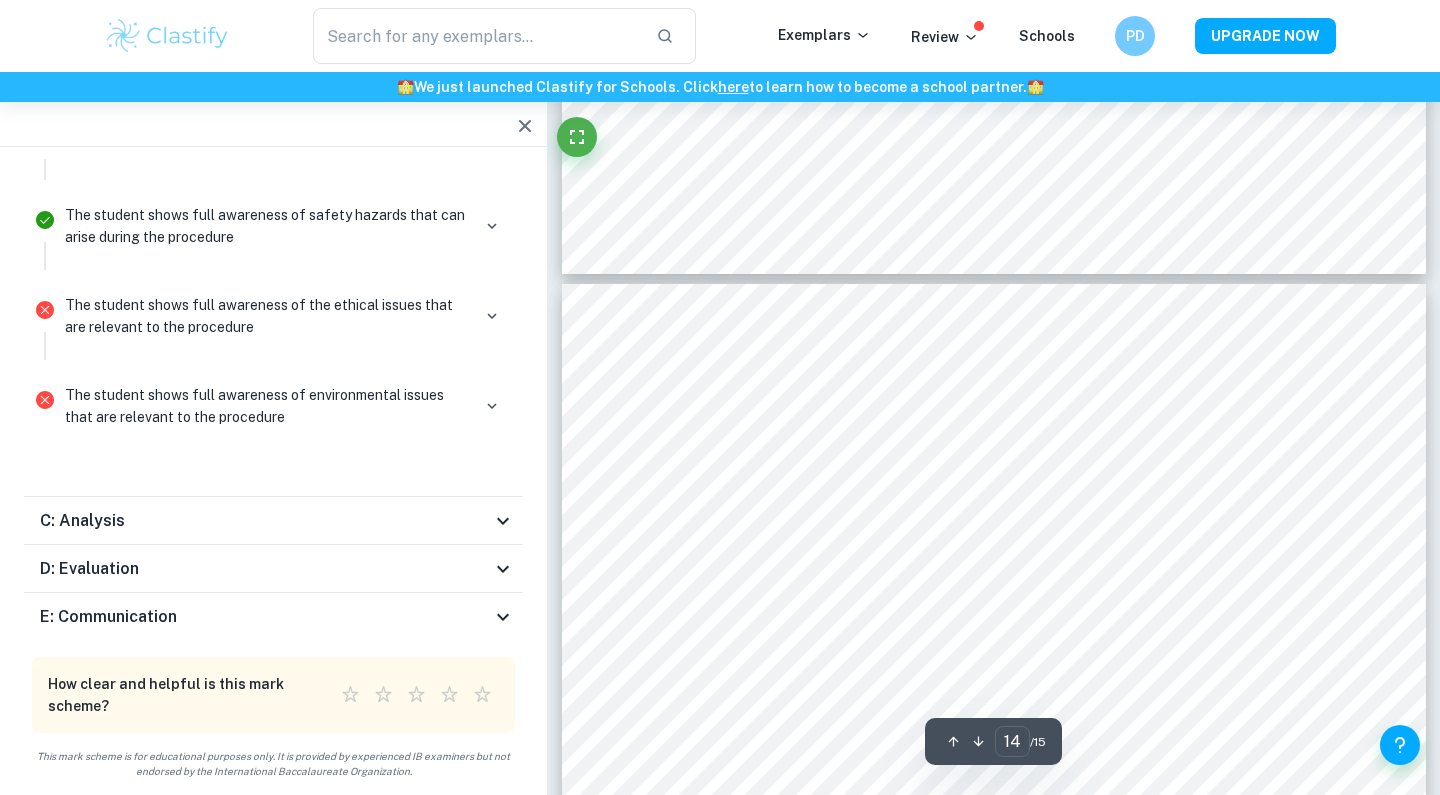 click 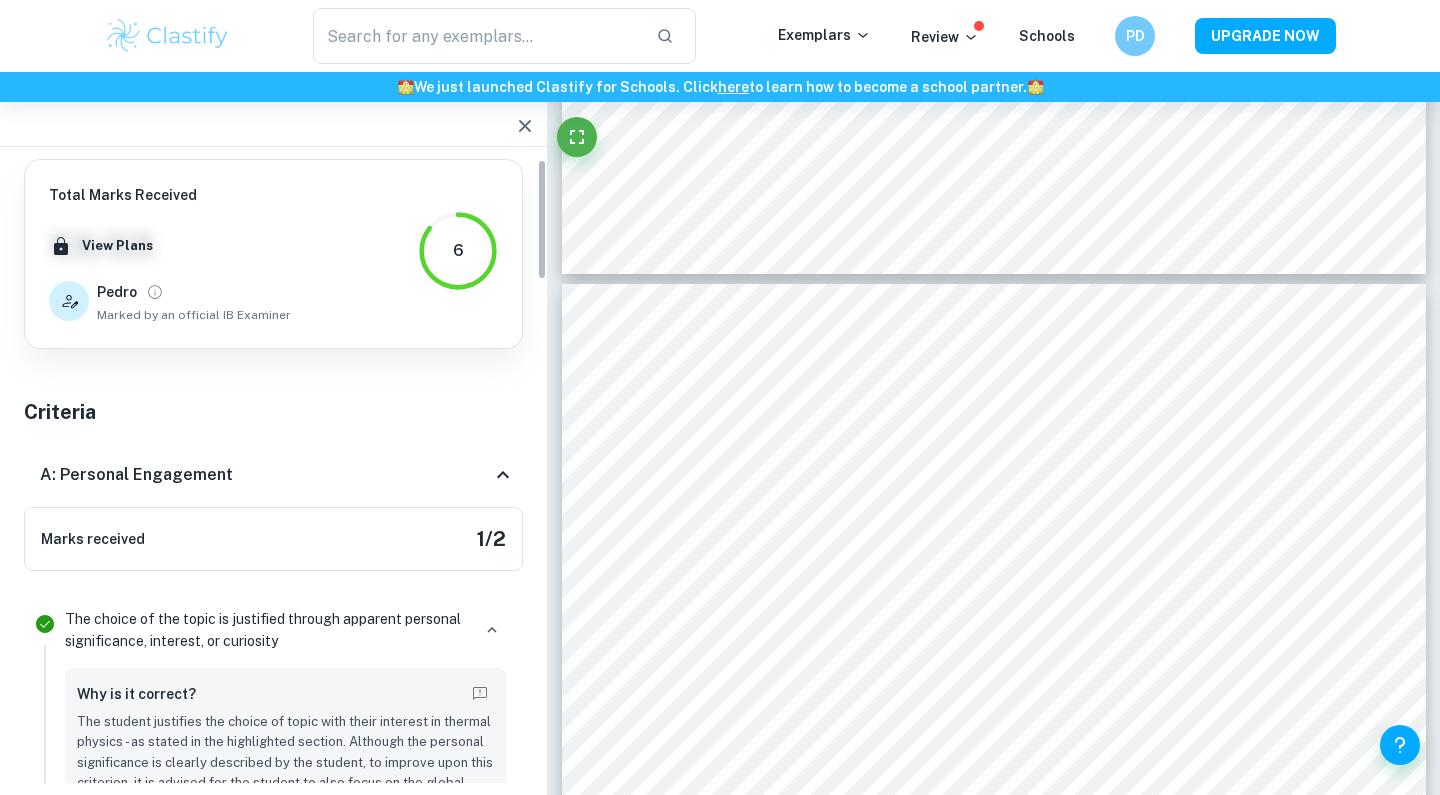 scroll, scrollTop: 0, scrollLeft: 0, axis: both 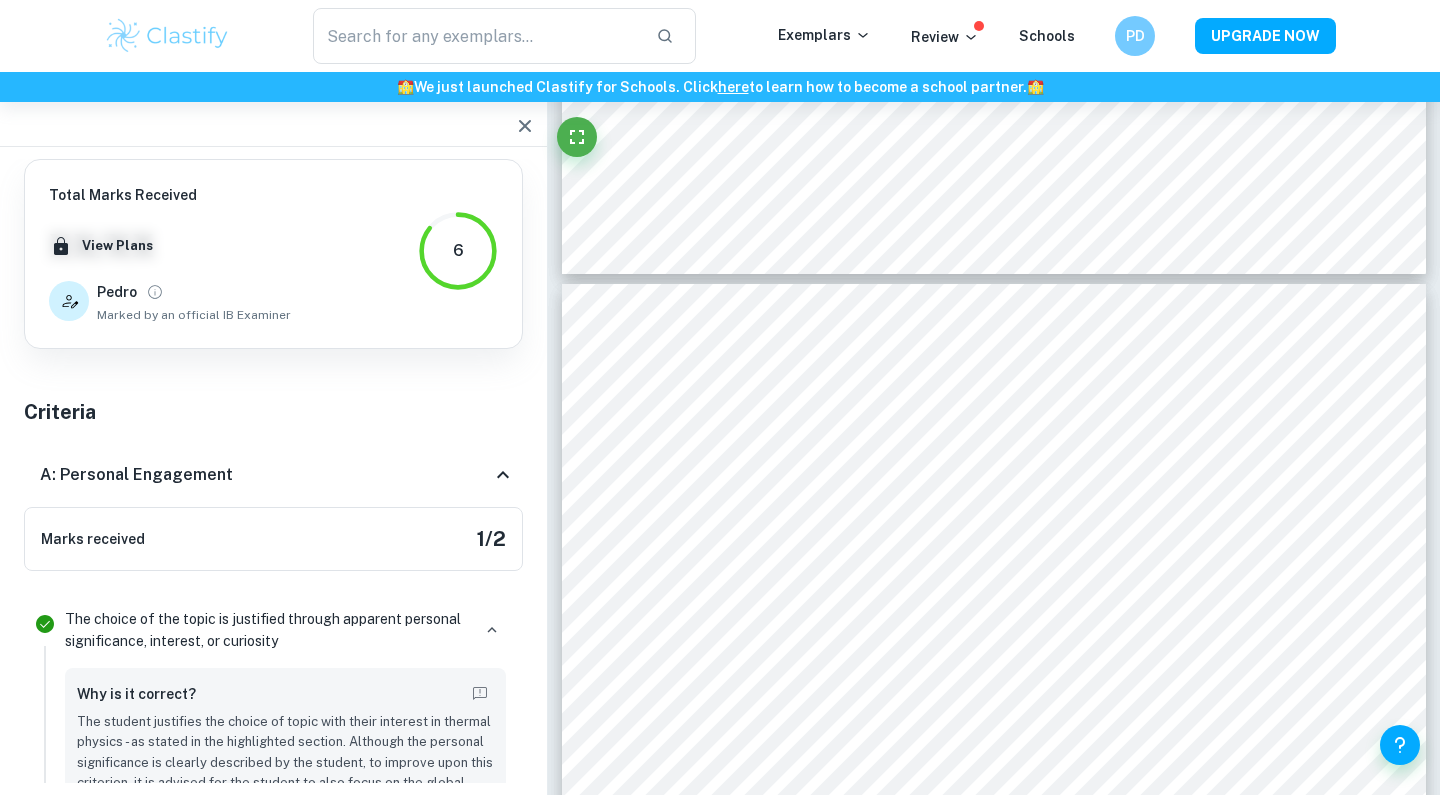 click 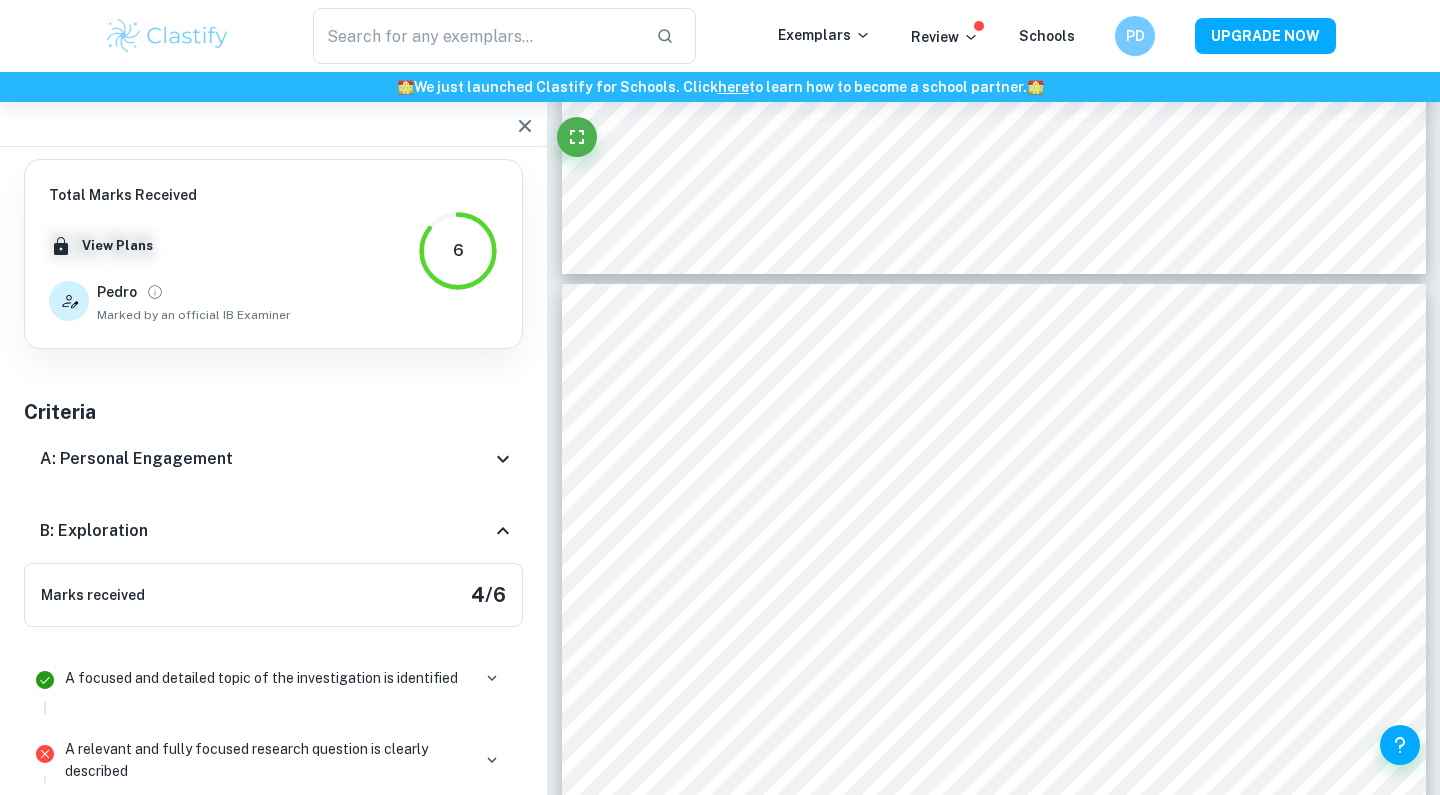 click on "B: Exploration" at bounding box center (273, 531) 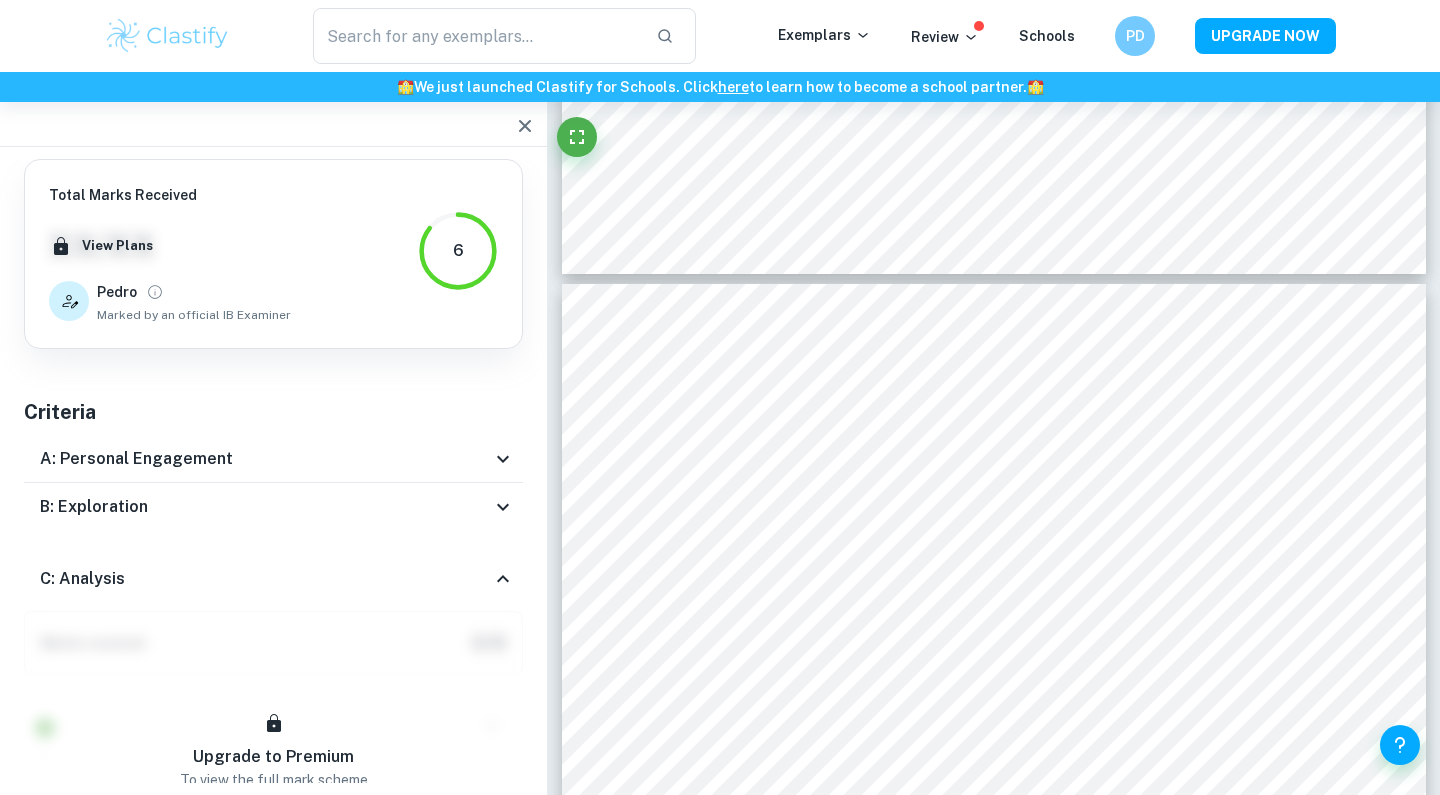 click on "Total Marks Received XX / XX View Plans   [FIRST] [LAST] Marked by an official IB Examiner 6 Criteria A: Personal Engagement Marks received 1 / 2 The choice of the topic is justified through apparent personal significance, interest, or curiosity Why is it correct? The student justifies the choice of topic with their interest in thermal physics - as stated in the highlighted section. Although the personal significance is clearly described by the student, to improve upon this criterion, it is advised for the student to also focus on the global significance of the chosen topic. To establish global importance, the student can research statistics about the importance of the process or phenomenon being discussed and how e.g is it used in the industry and on what (global) scale Highlights:   I've recently... Ask Clai Evidence of personal input and initiative in the designing, implementation, or presentation of the investigation is present Why is it wrong? Highlights:   Comment Show exemplars Ask Clai 1 Star 2 Stars 3 Stars 4" at bounding box center [273, 860] 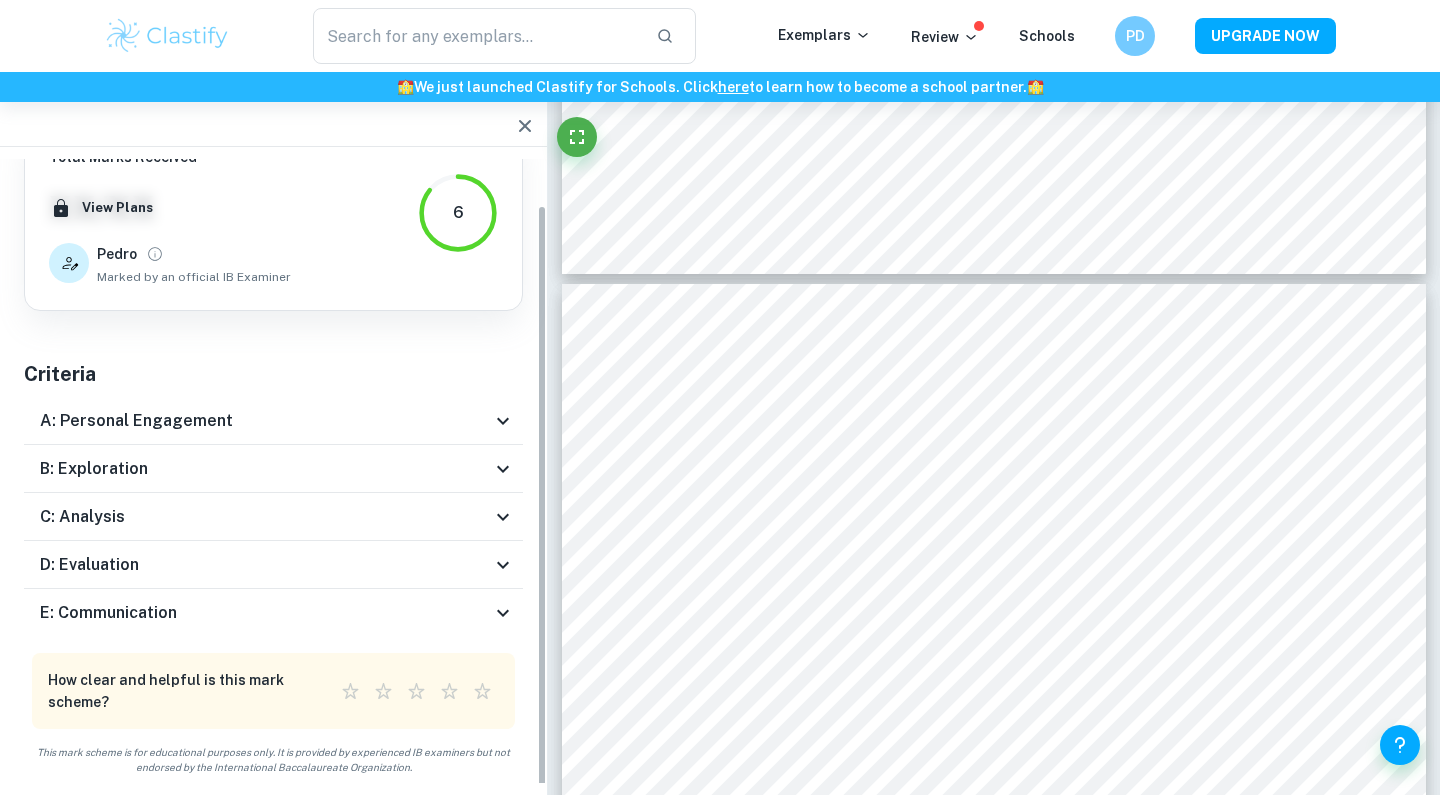 scroll, scrollTop: 43, scrollLeft: 0, axis: vertical 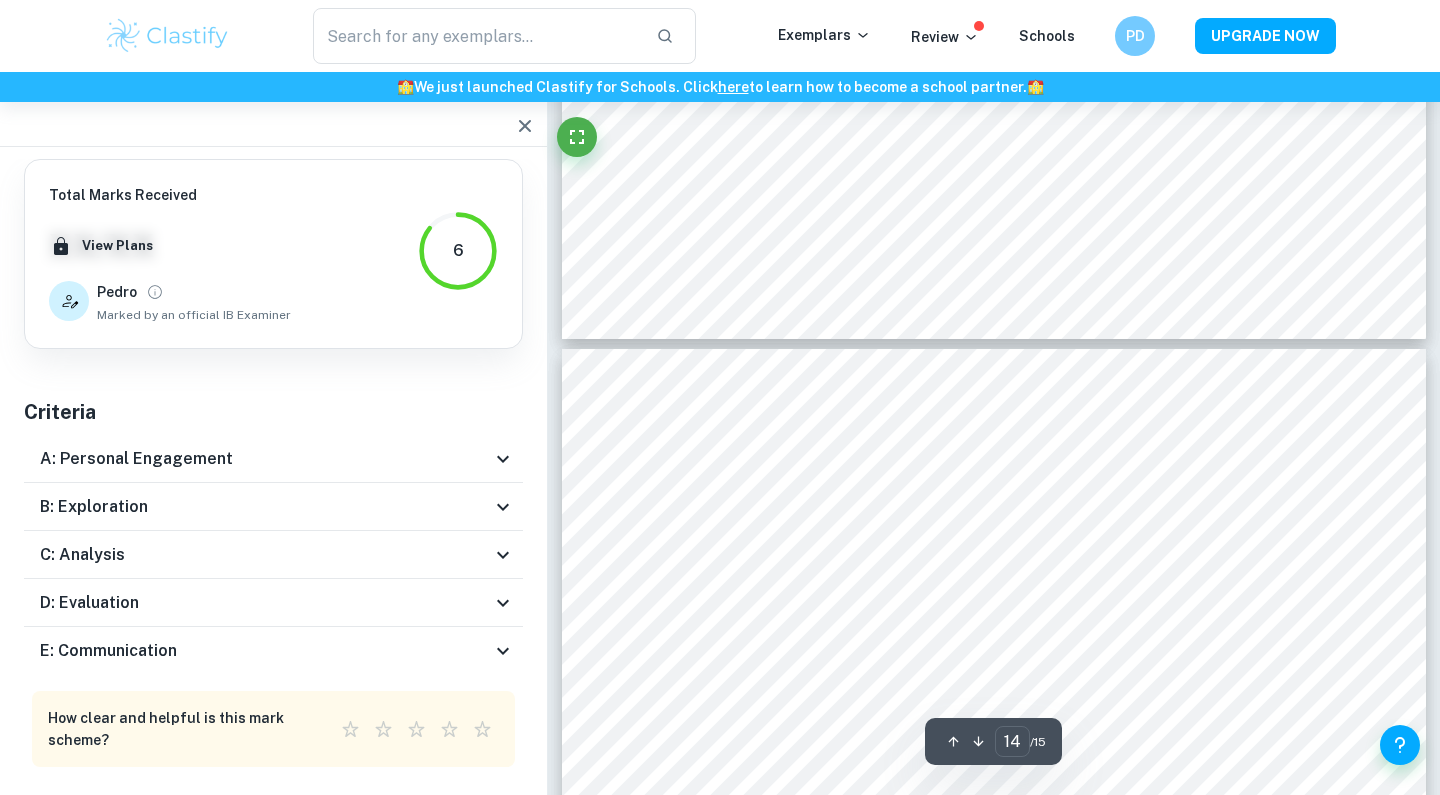 click 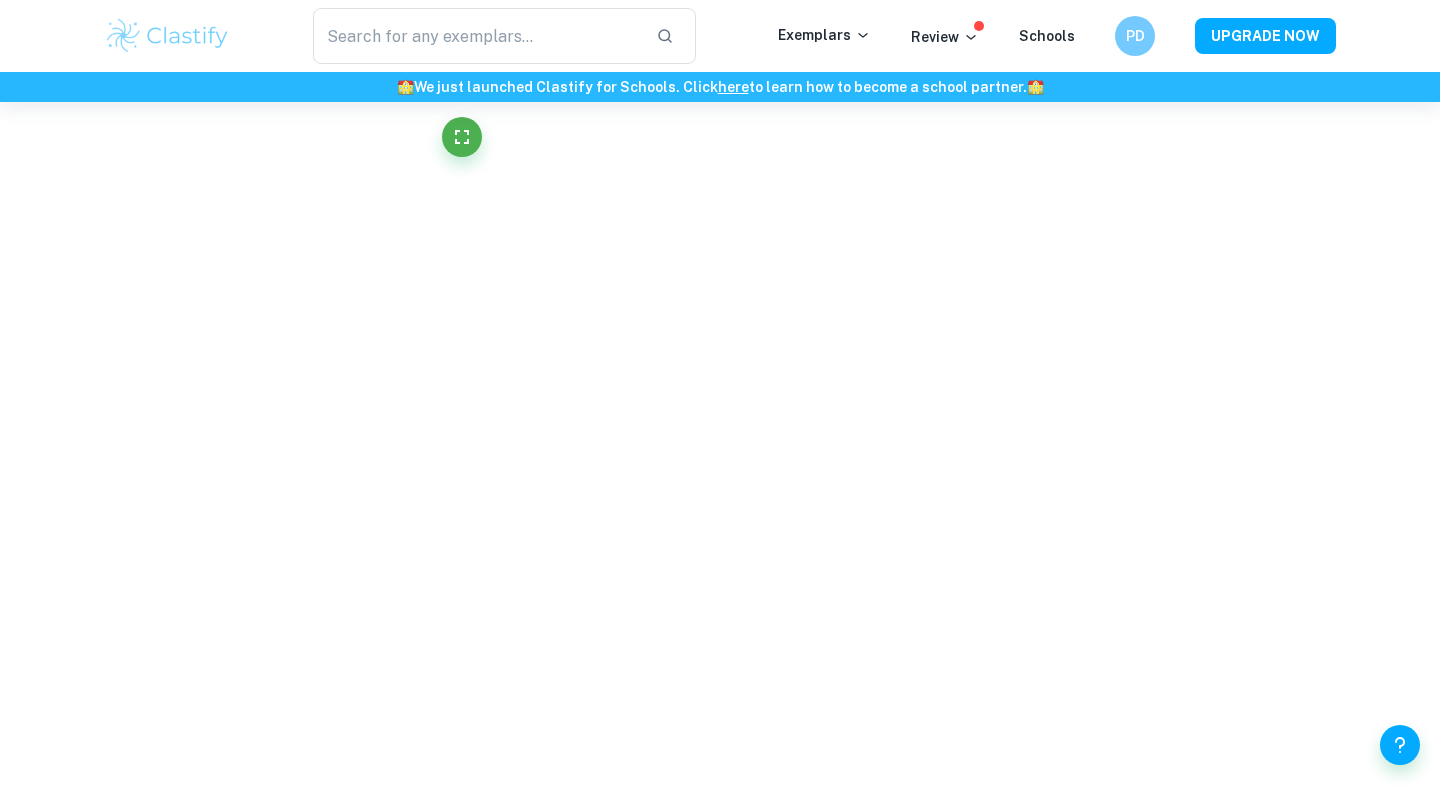 scroll, scrollTop: 14353, scrollLeft: 0, axis: vertical 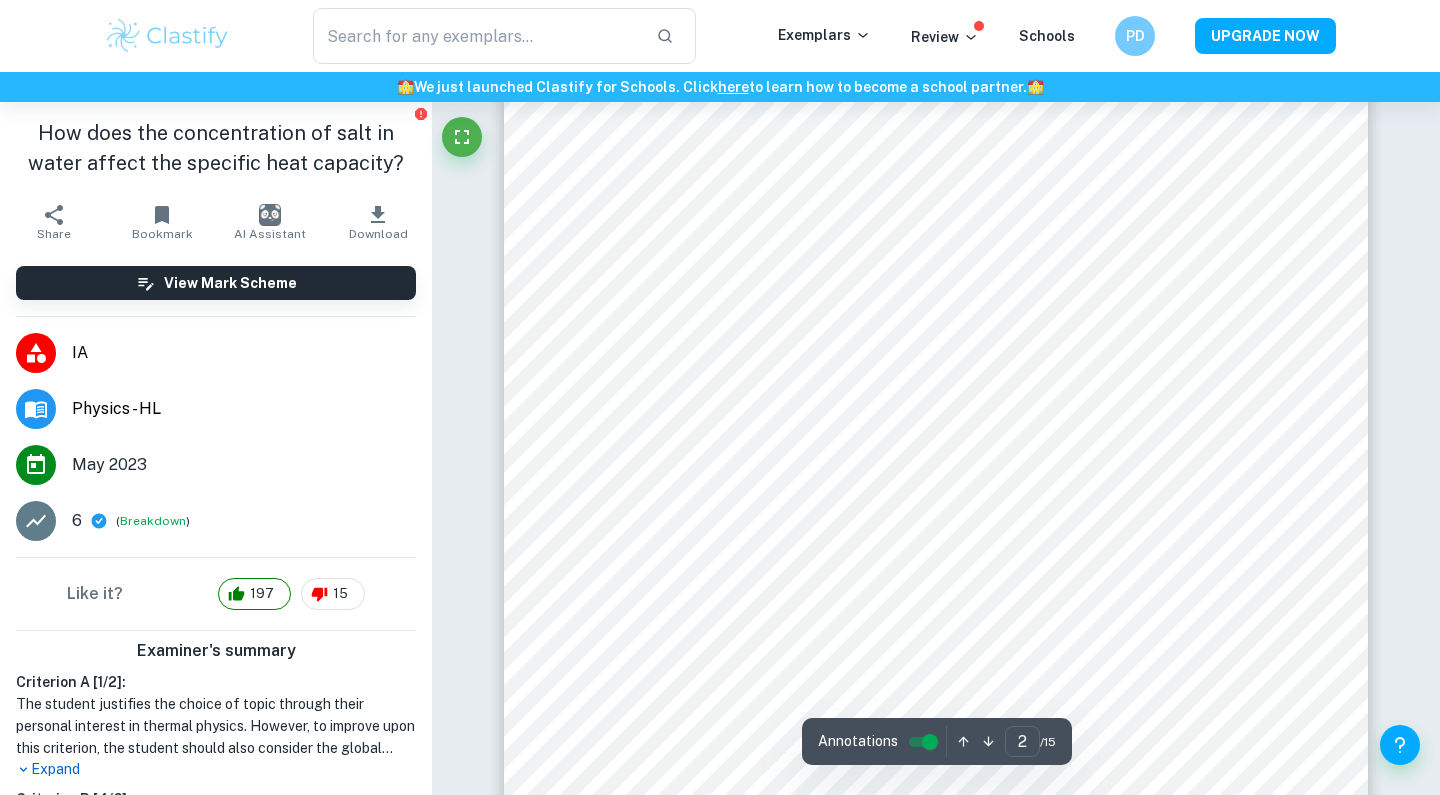 type on "1" 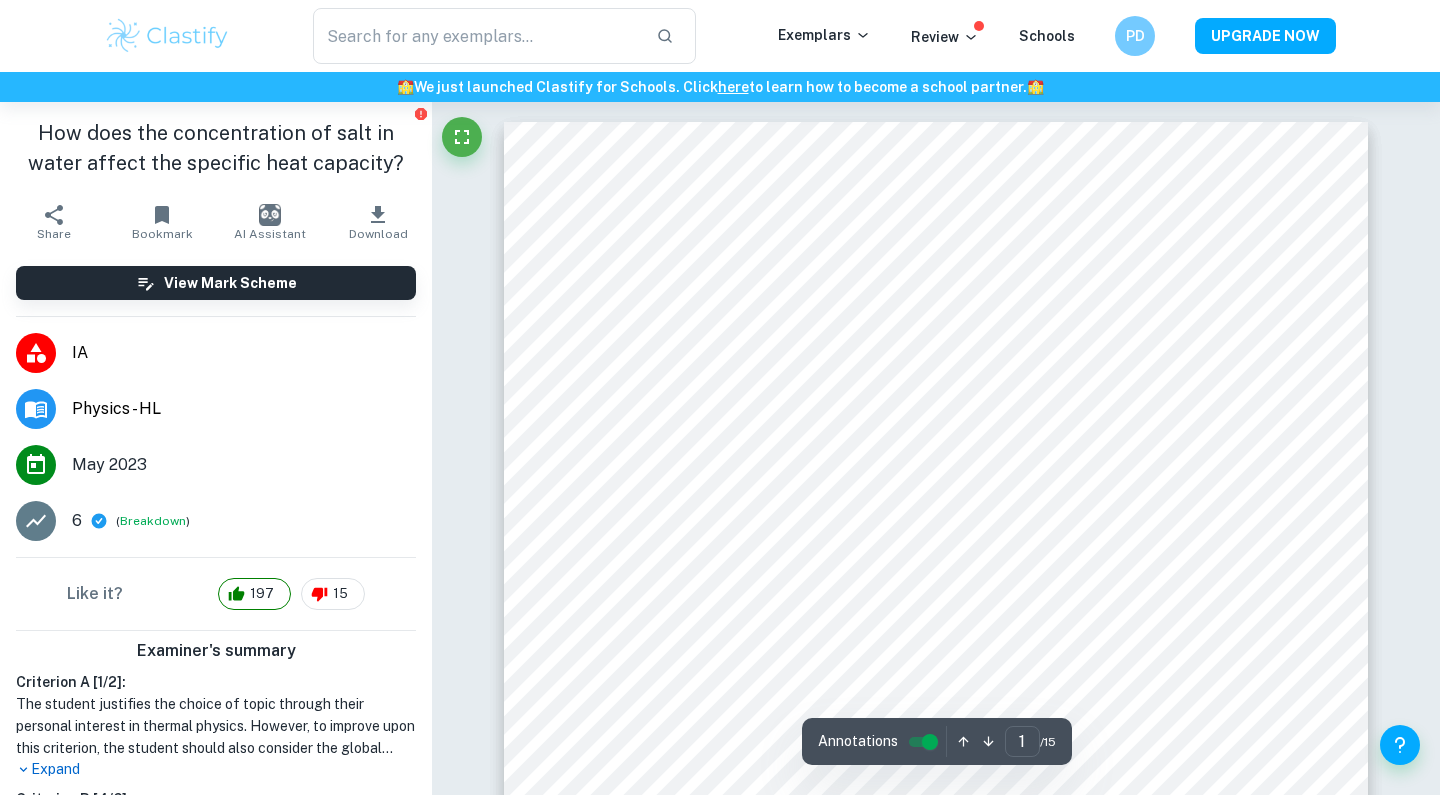 scroll, scrollTop: -2, scrollLeft: 0, axis: vertical 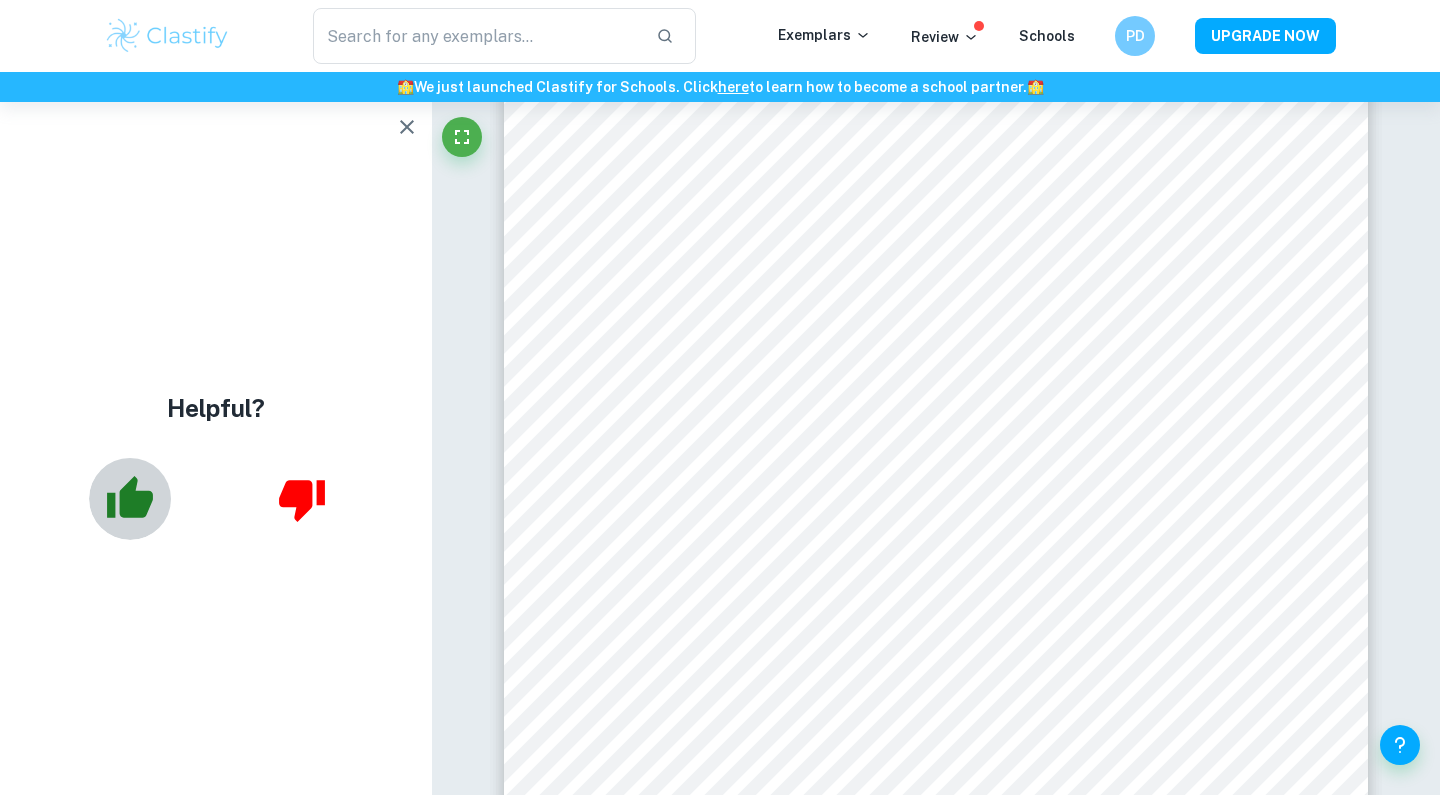 click 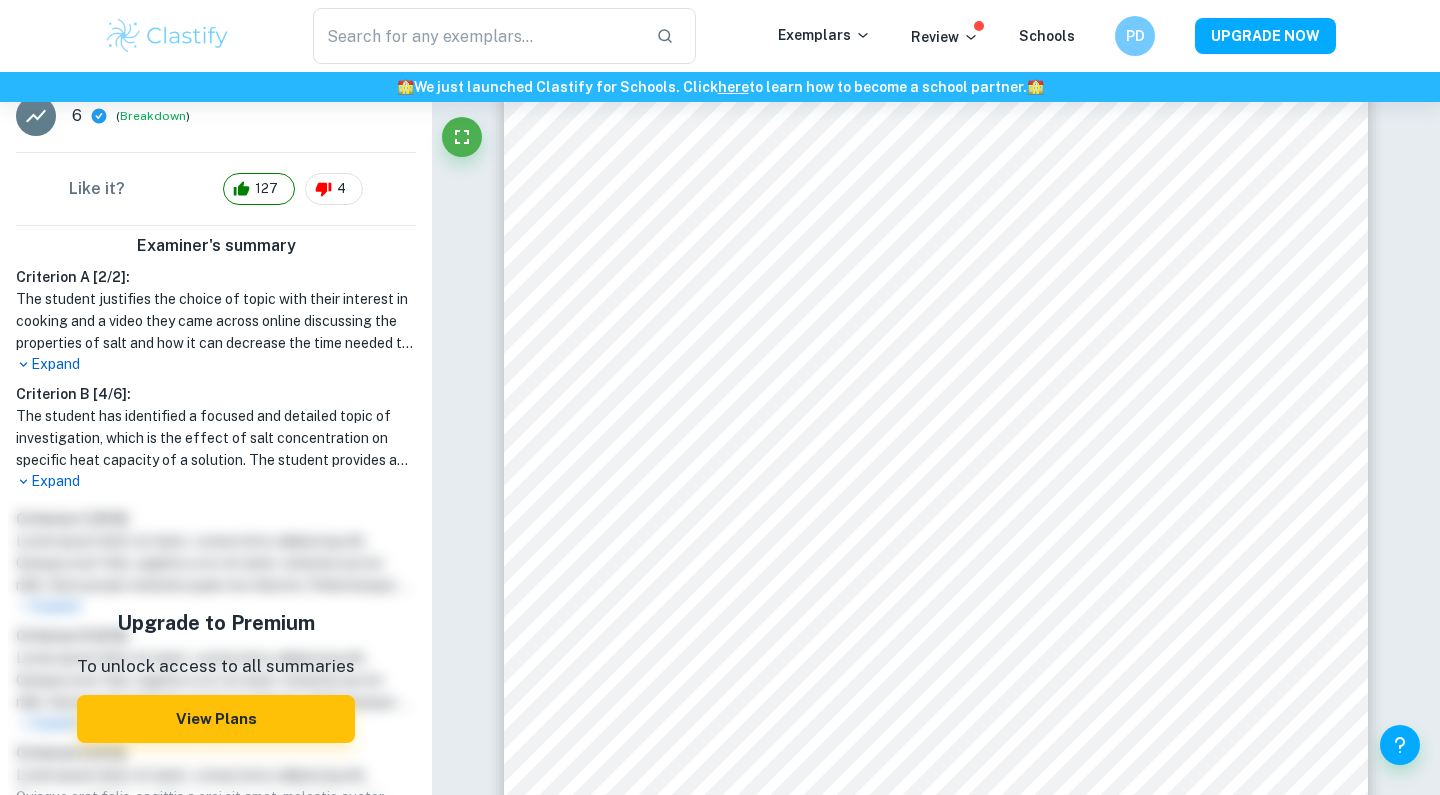 scroll, scrollTop: 425, scrollLeft: 0, axis: vertical 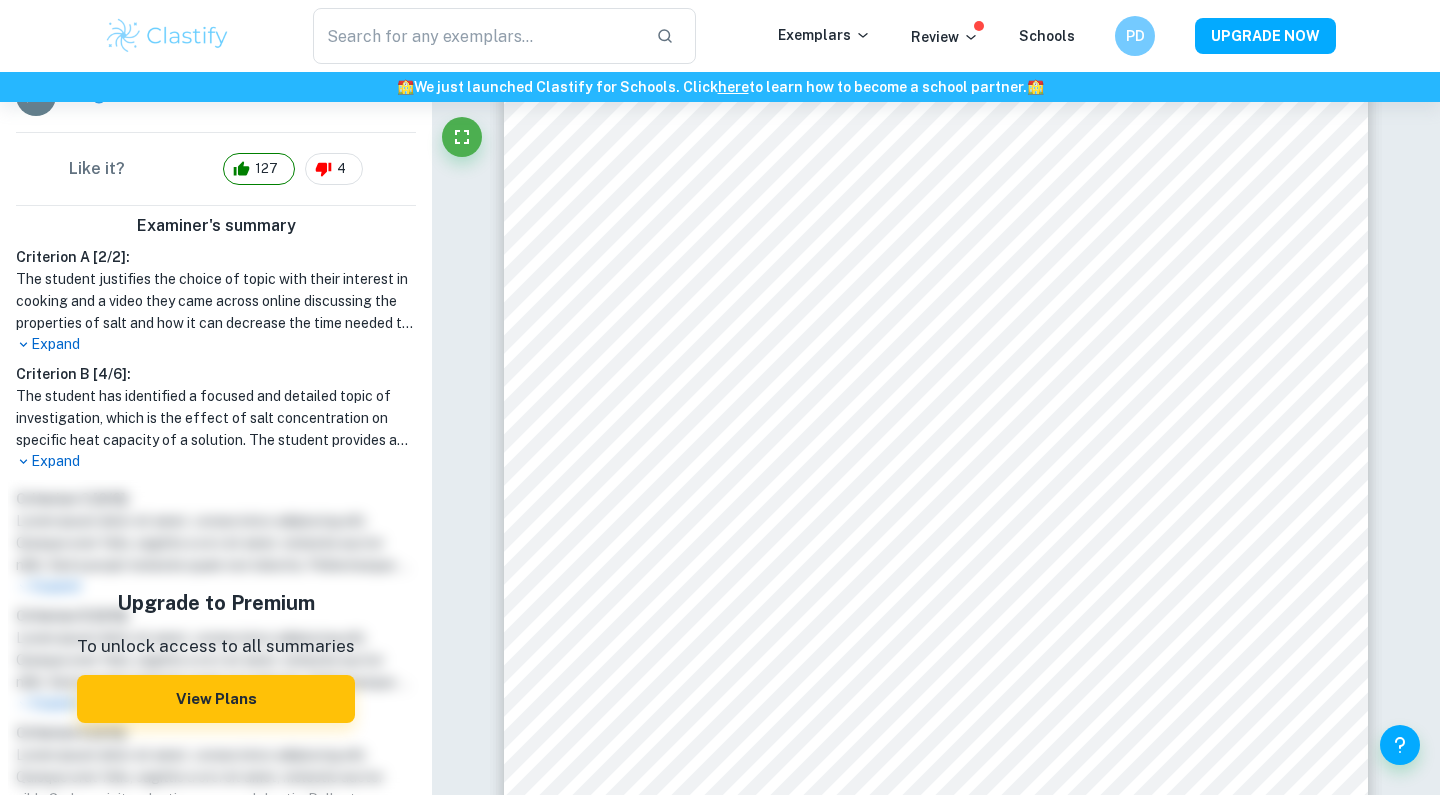 click on "Expand" at bounding box center [216, 461] 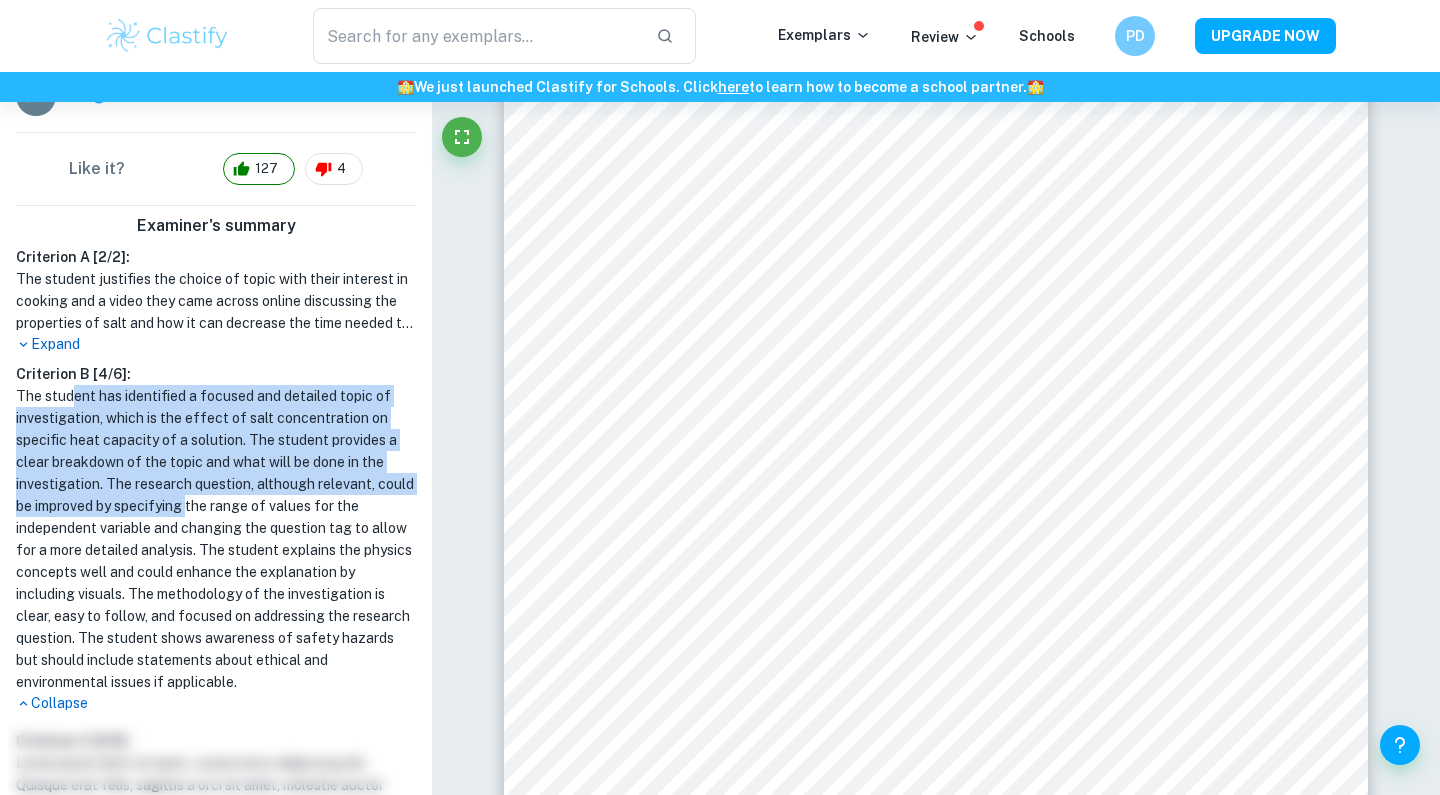 drag, startPoint x: 76, startPoint y: 395, endPoint x: 190, endPoint y: 508, distance: 160.5148 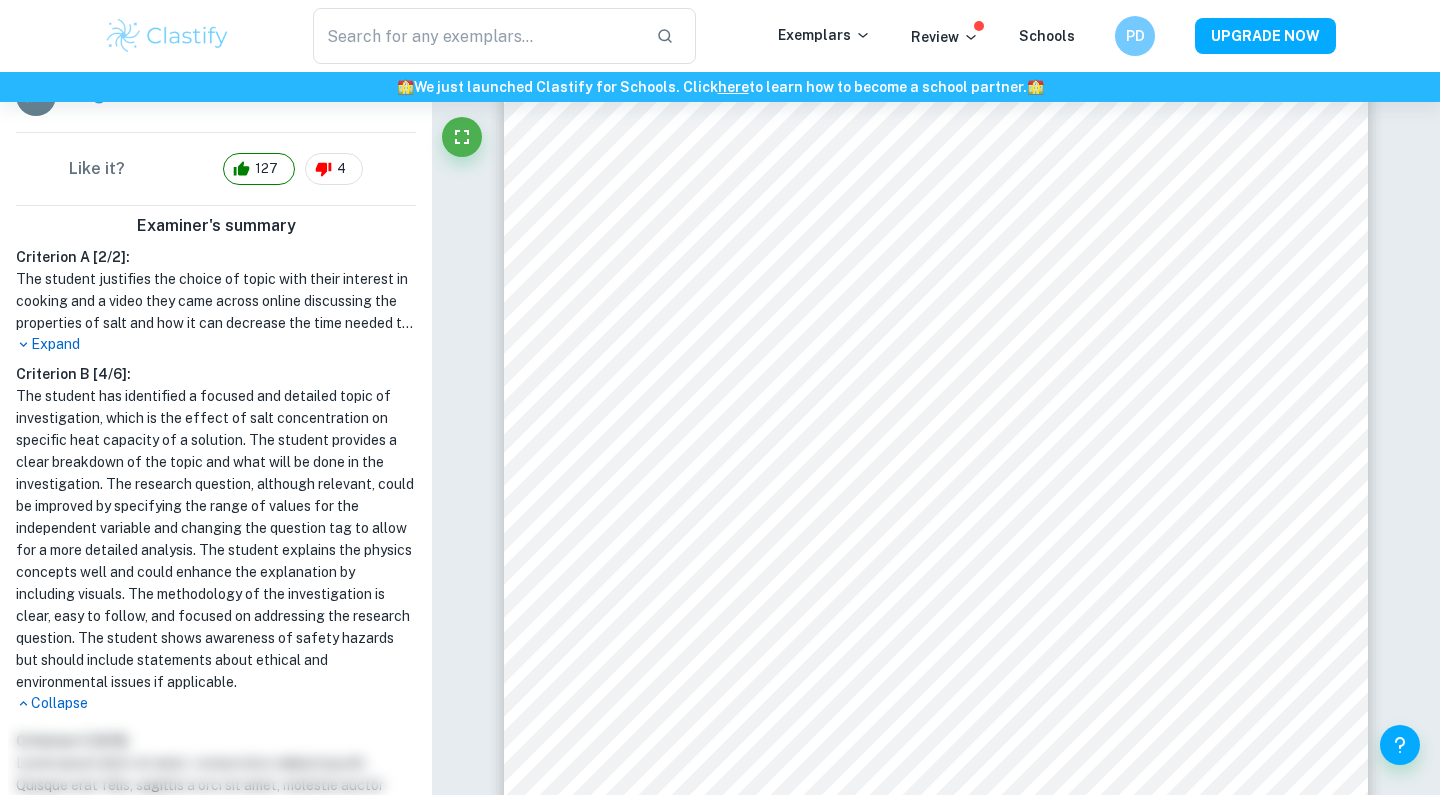click on "Expand" at bounding box center [216, 344] 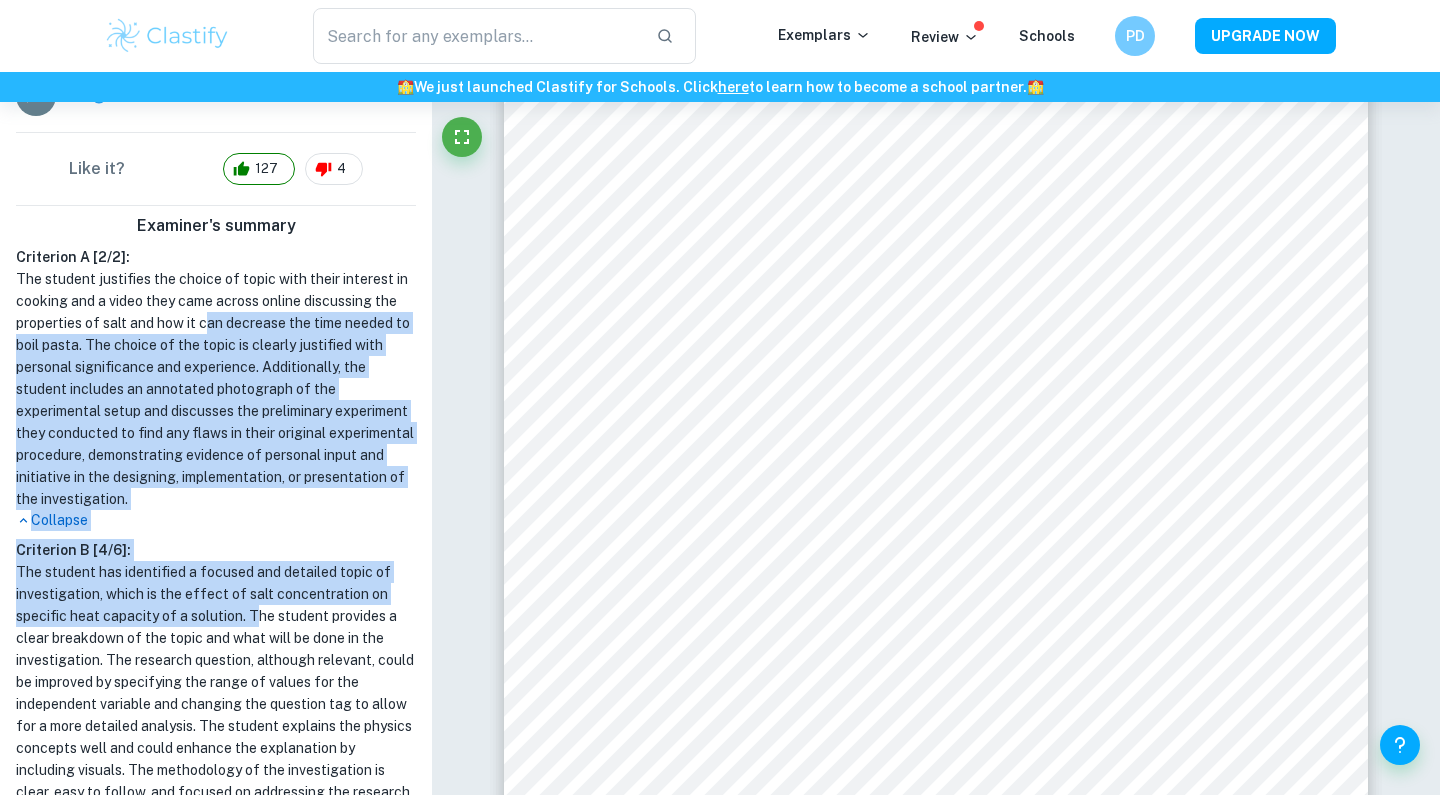 drag, startPoint x: 210, startPoint y: 322, endPoint x: 250, endPoint y: 621, distance: 301.66373 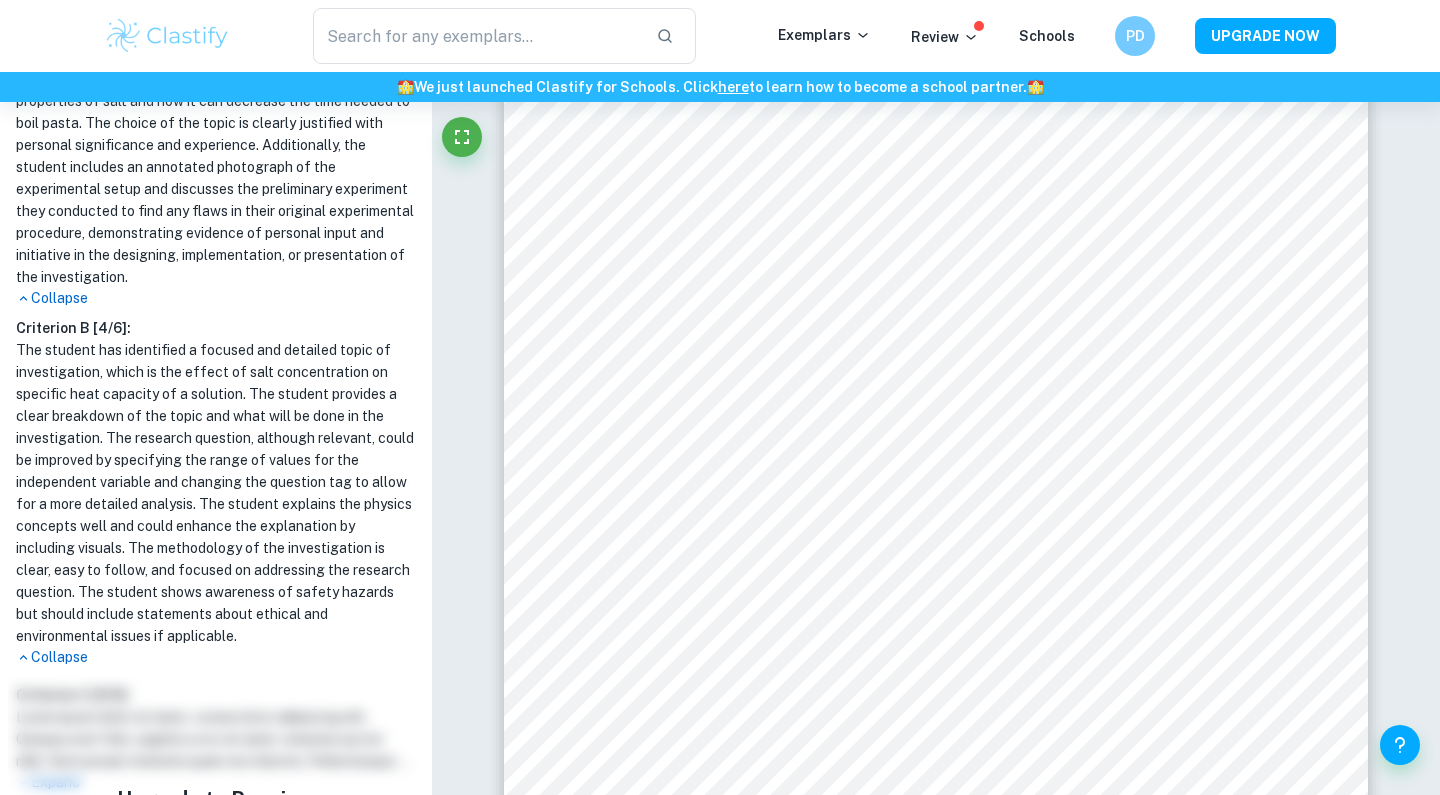 scroll, scrollTop: 933, scrollLeft: 0, axis: vertical 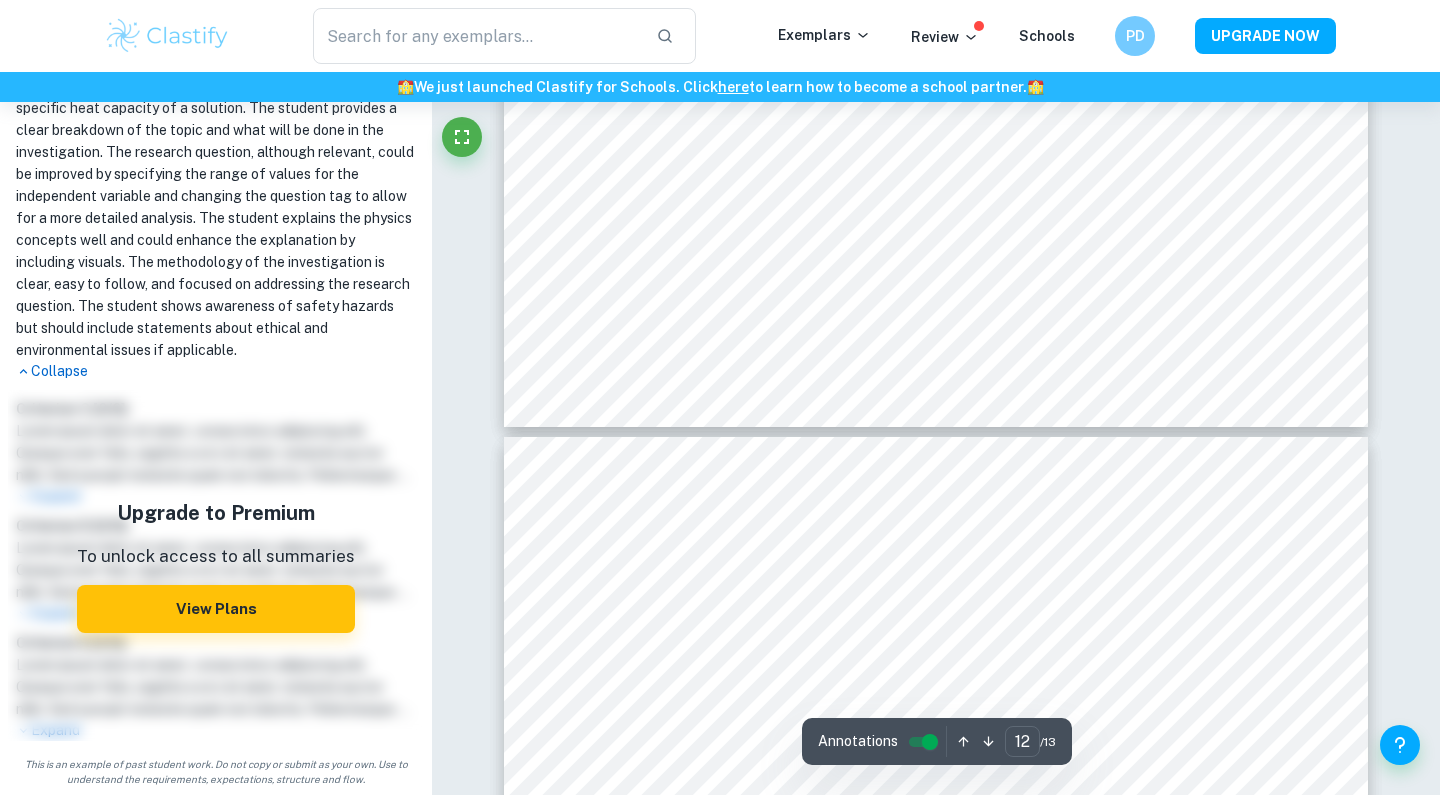 type on "13" 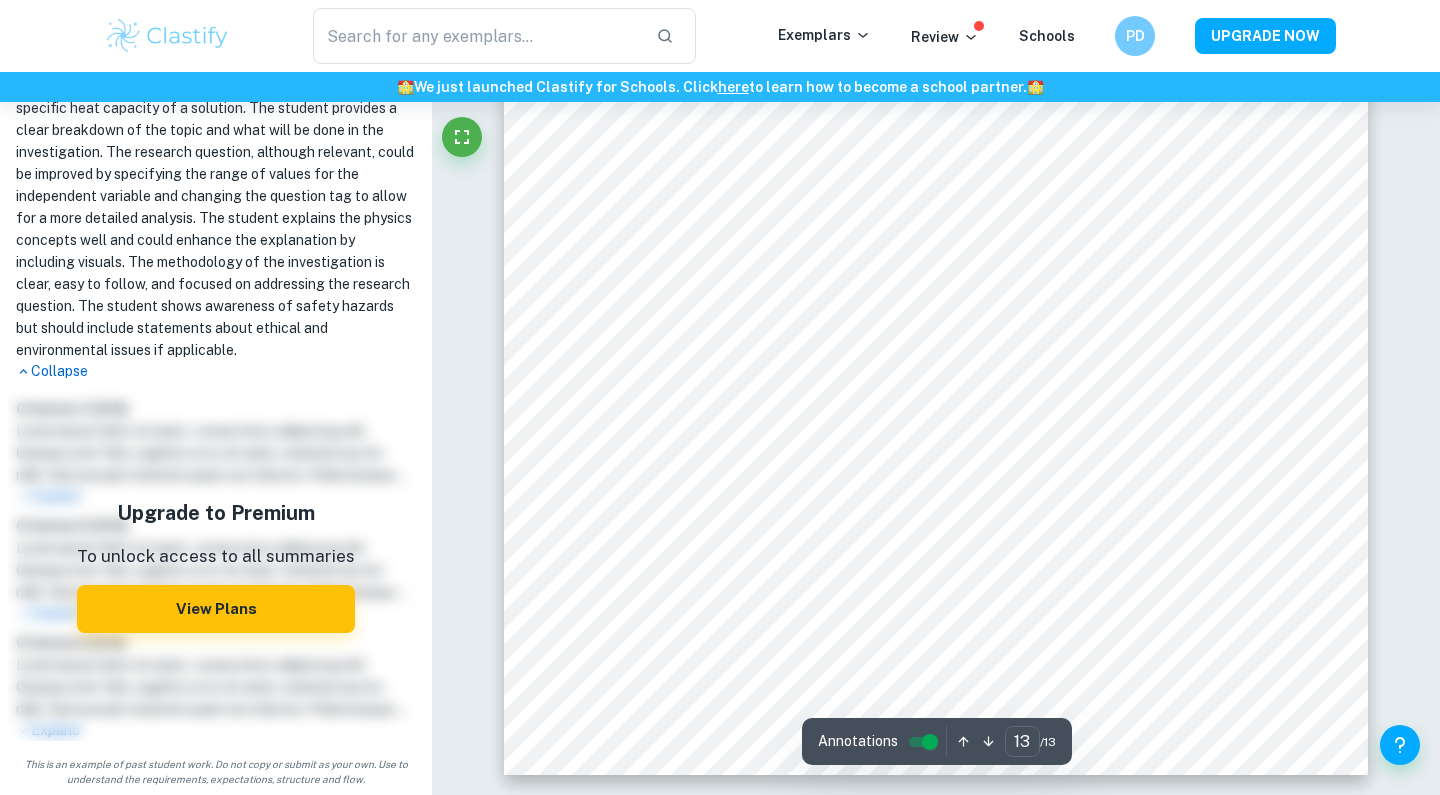 scroll, scrollTop: 15746, scrollLeft: 0, axis: vertical 